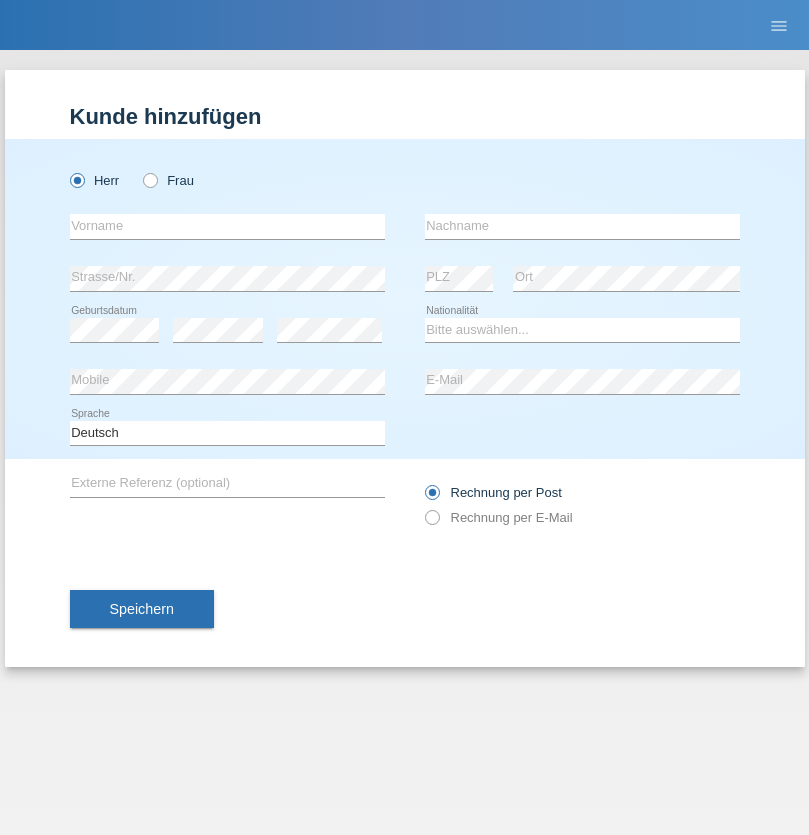 scroll, scrollTop: 0, scrollLeft: 0, axis: both 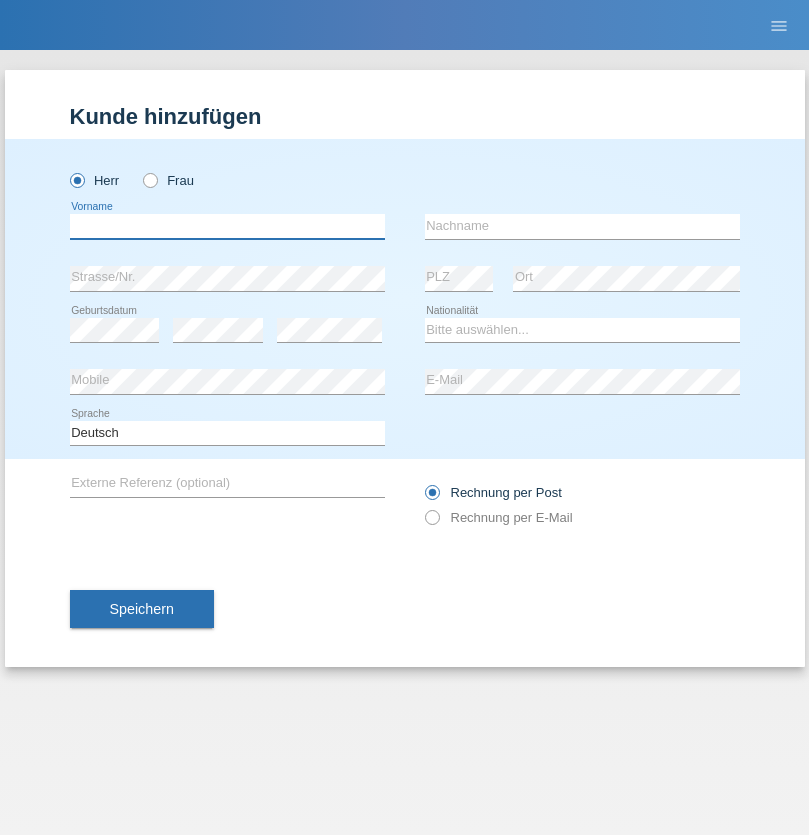 click at bounding box center (227, 226) 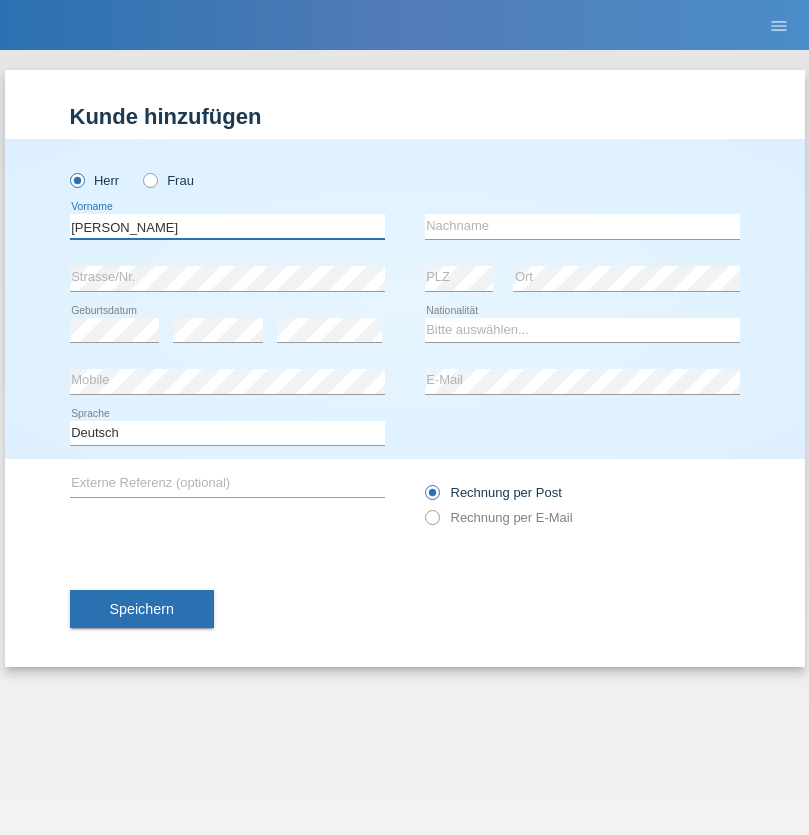 type on "Alex" 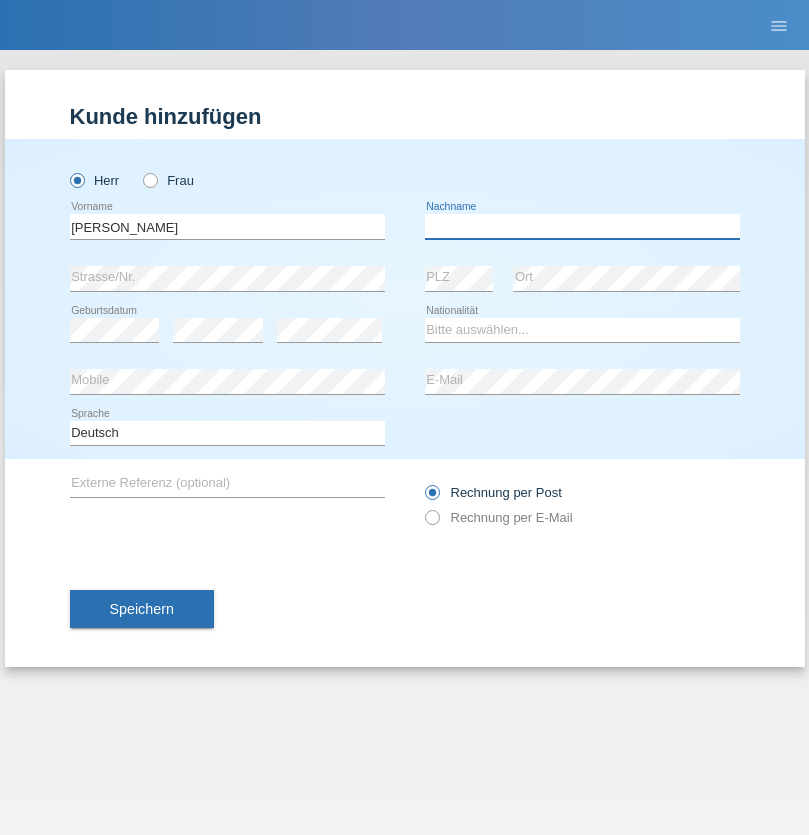 click at bounding box center [582, 226] 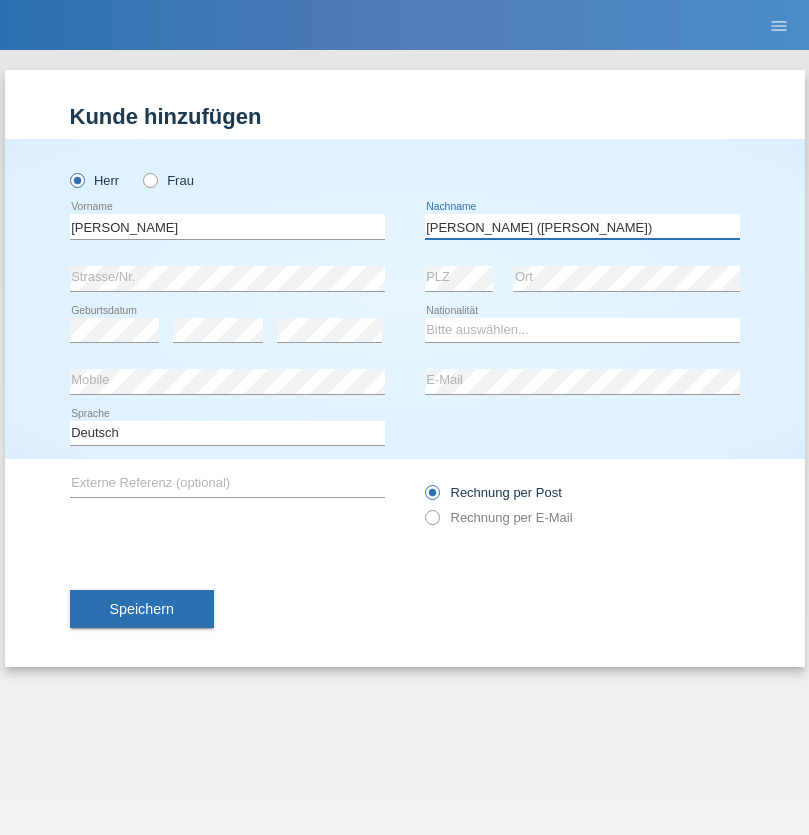 type on "A. Cassiano (Miriã)" 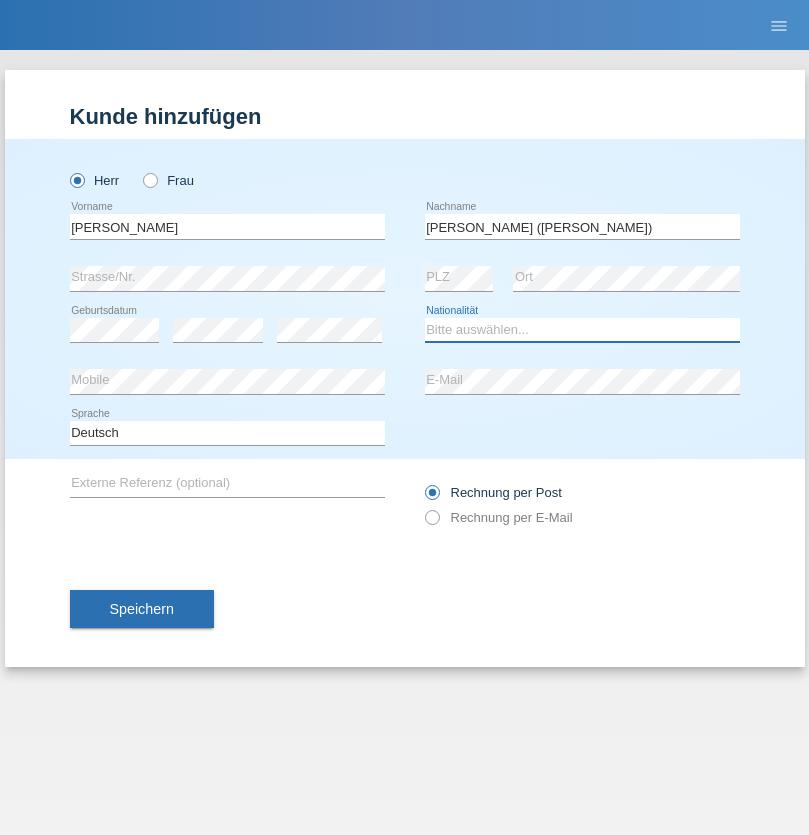 select on "BR" 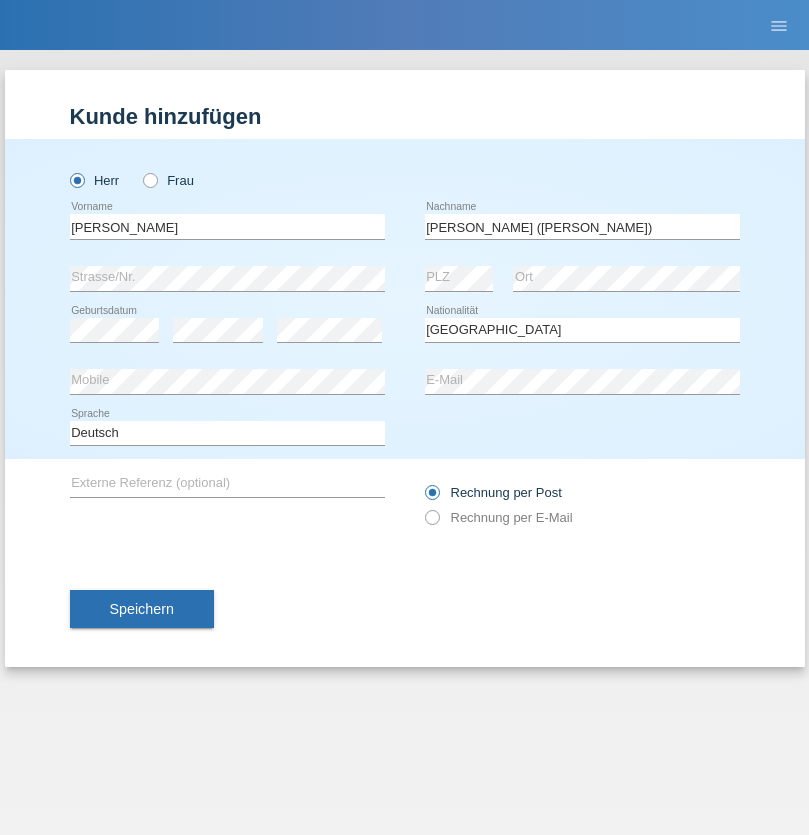 select on "C" 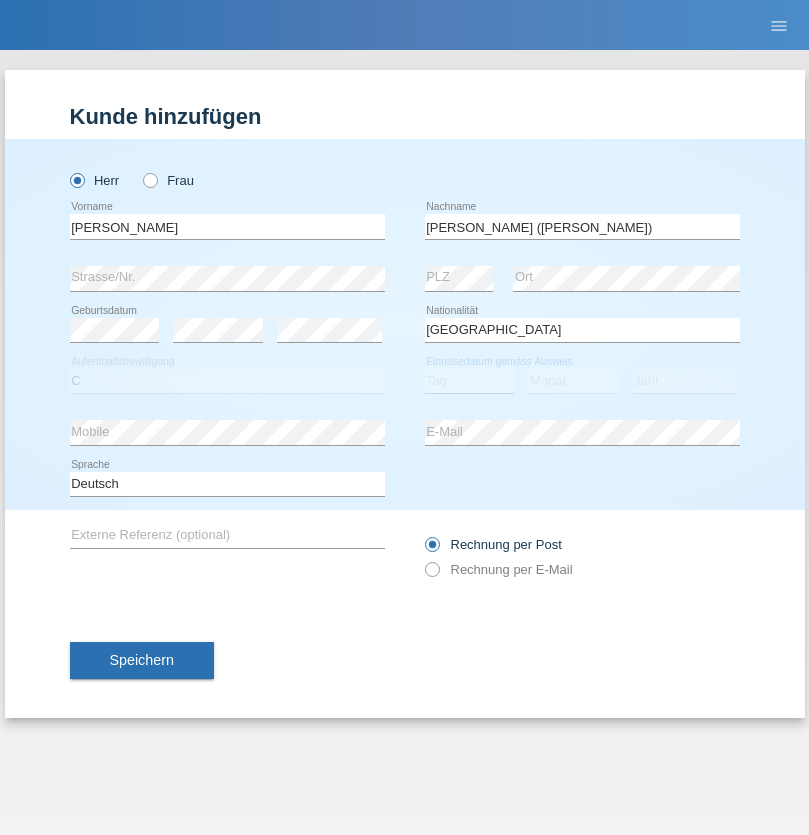 select on "26" 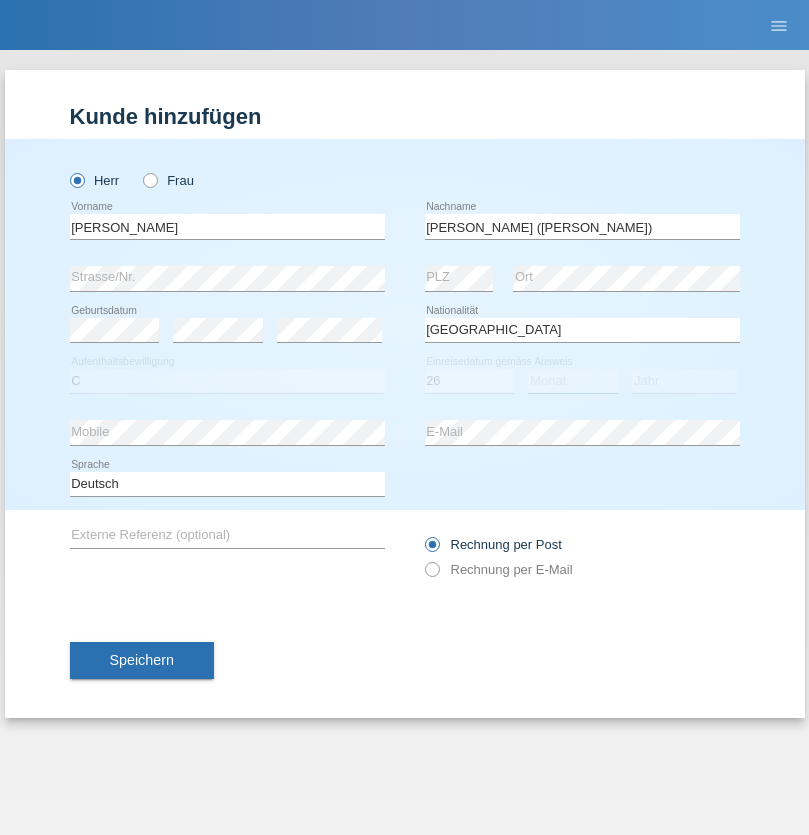 select on "01" 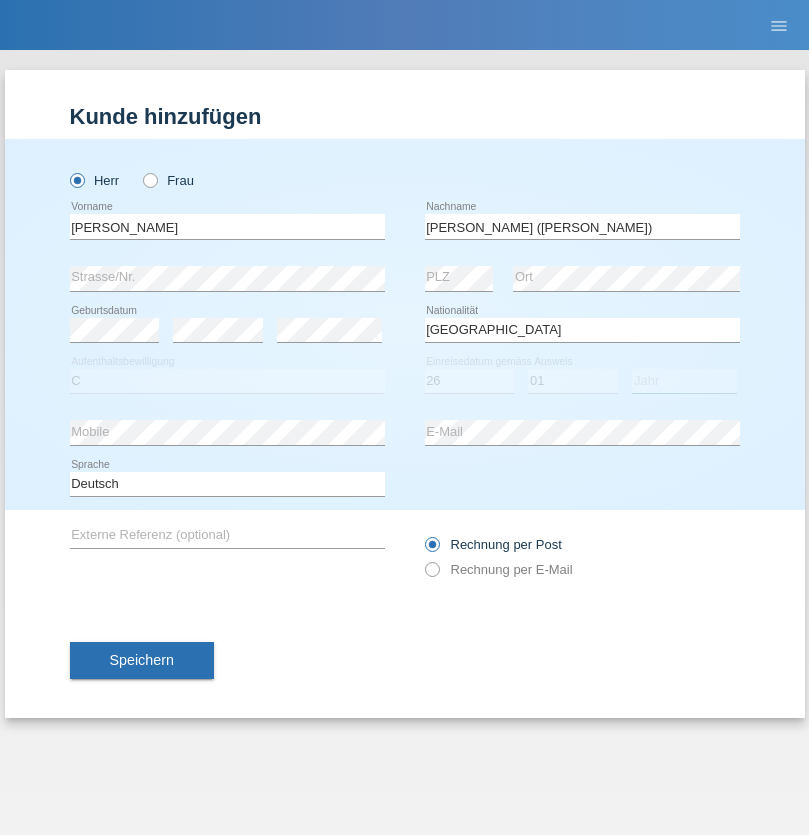 select on "2021" 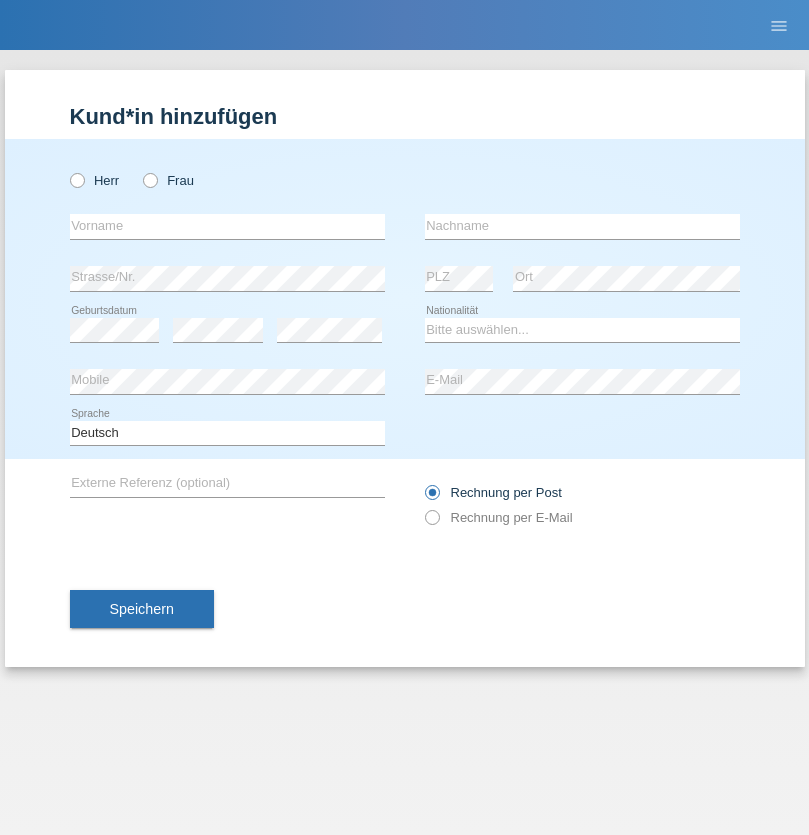 scroll, scrollTop: 0, scrollLeft: 0, axis: both 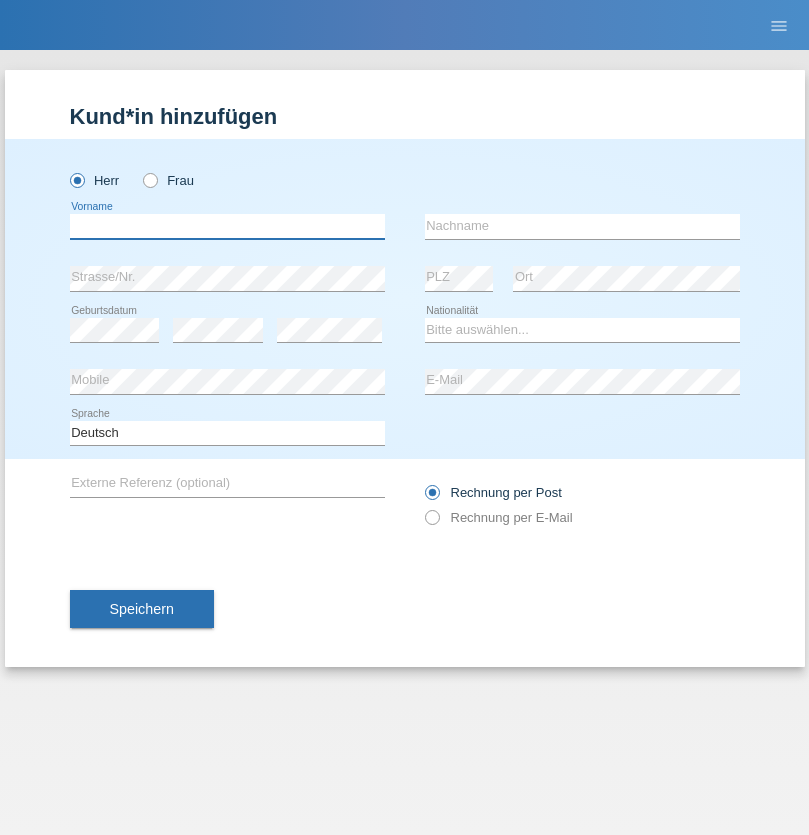 click at bounding box center (227, 226) 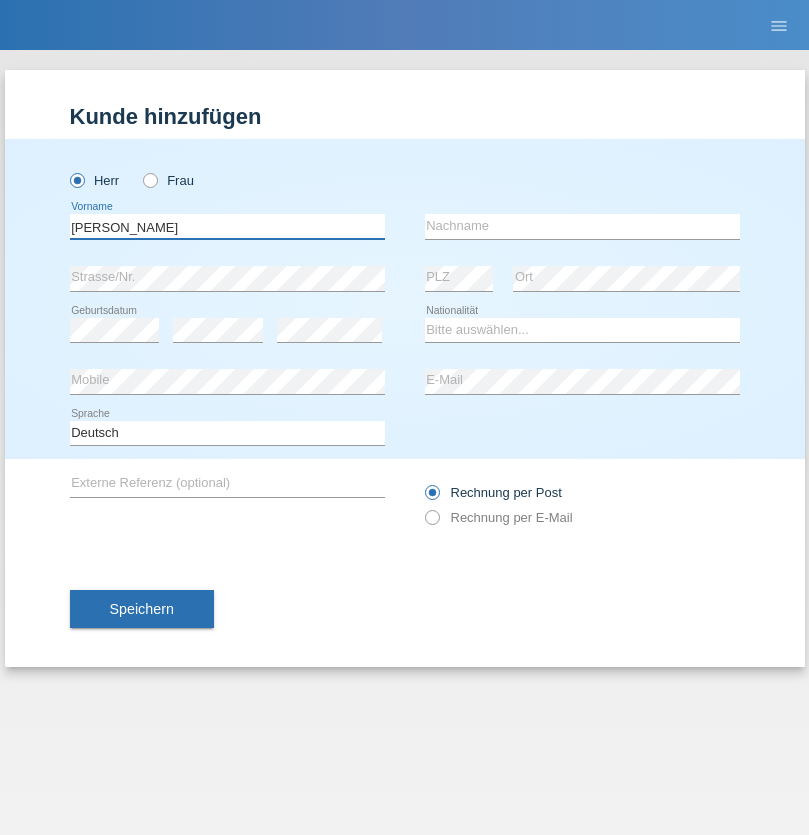 type on "Viktor" 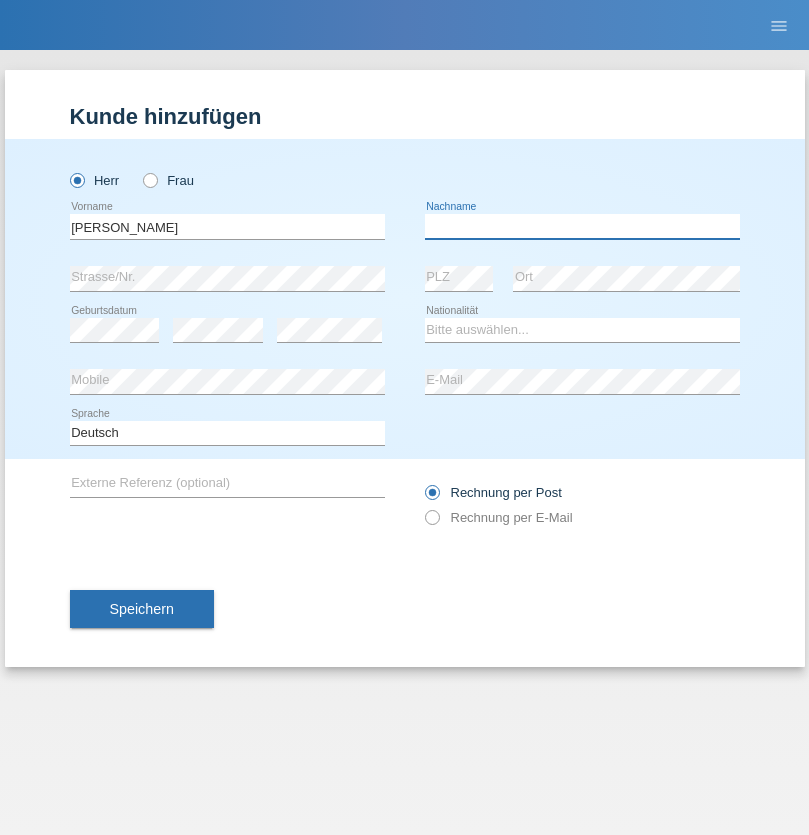 click at bounding box center (582, 226) 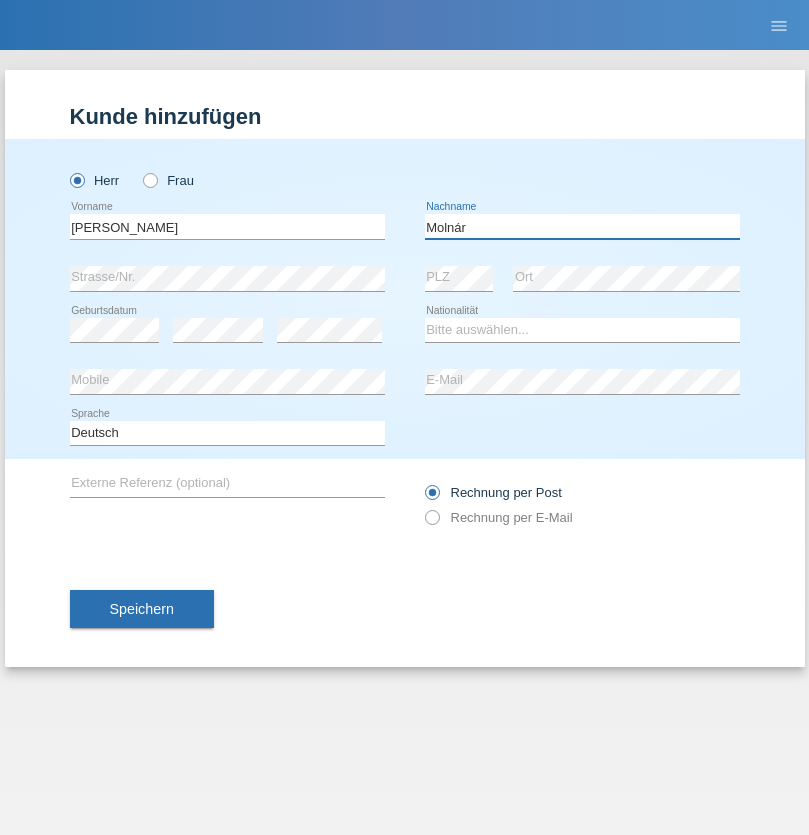 type on "Molnár" 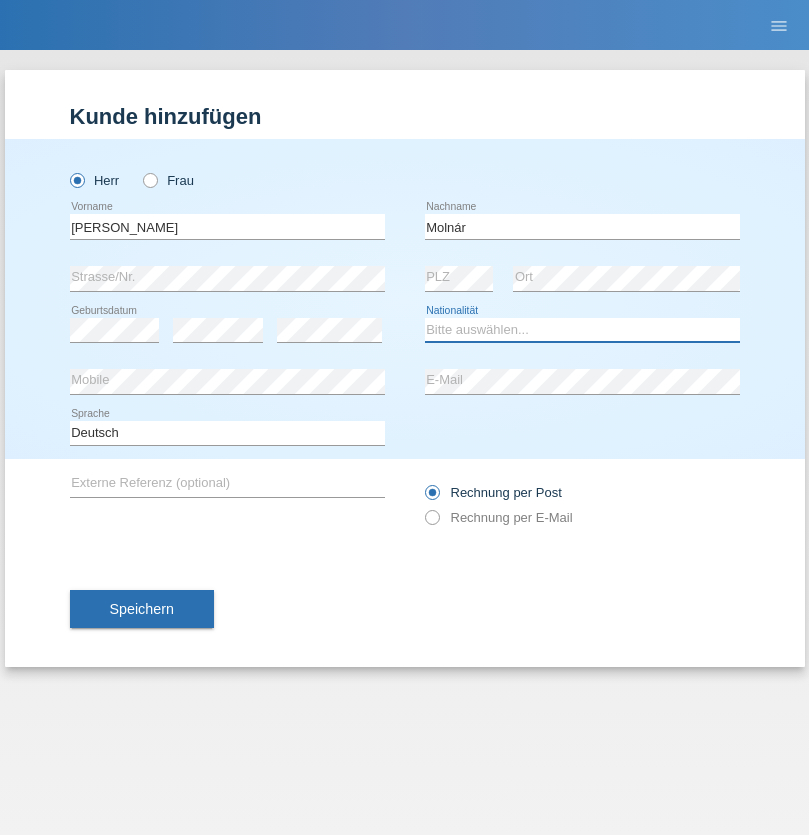 select on "HU" 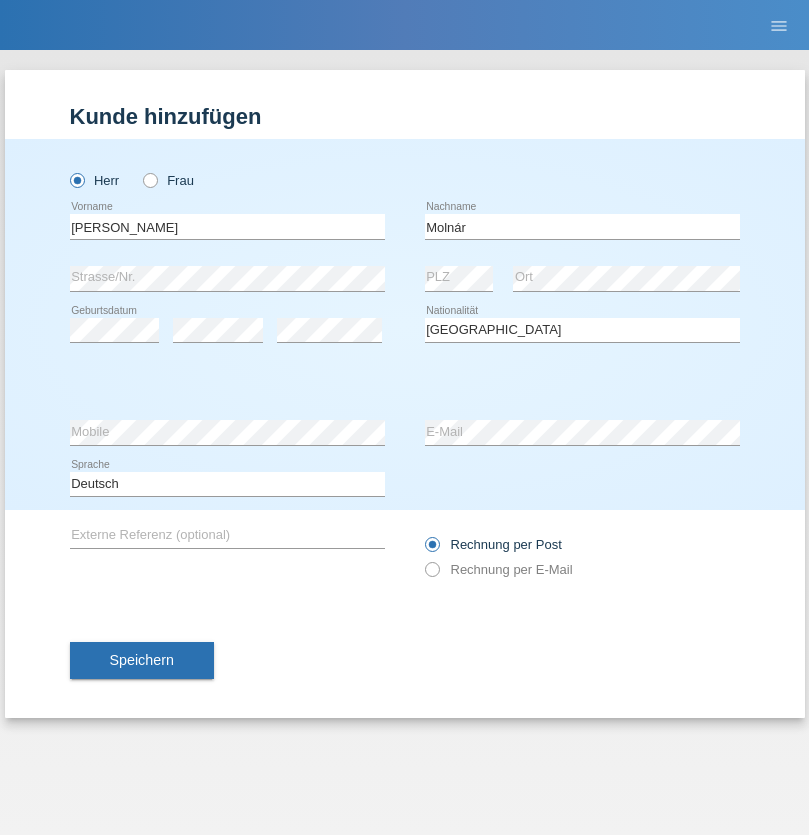 select on "C" 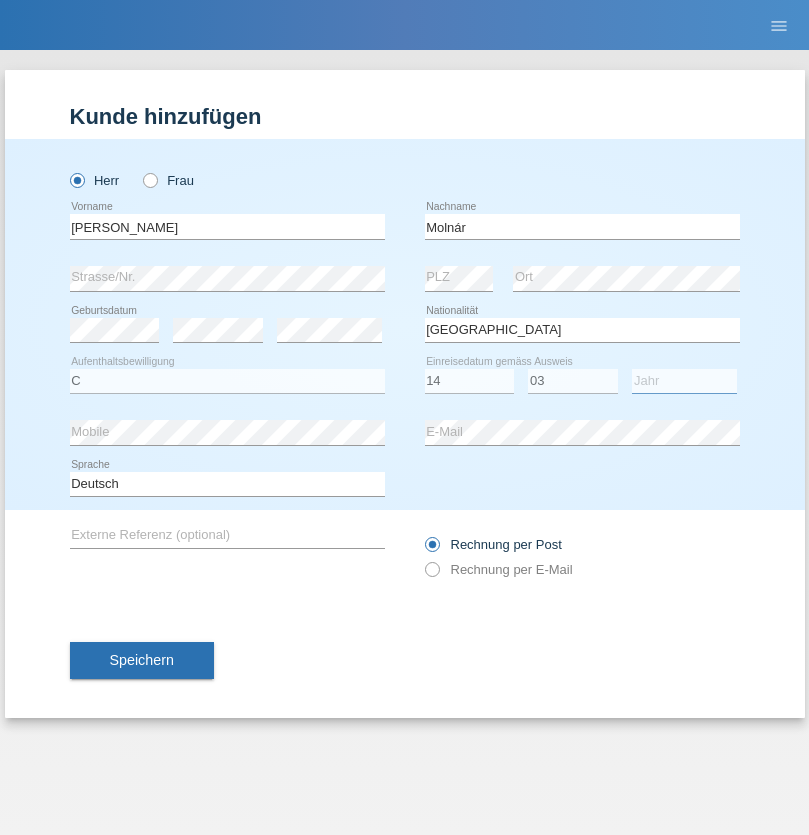select on "2021" 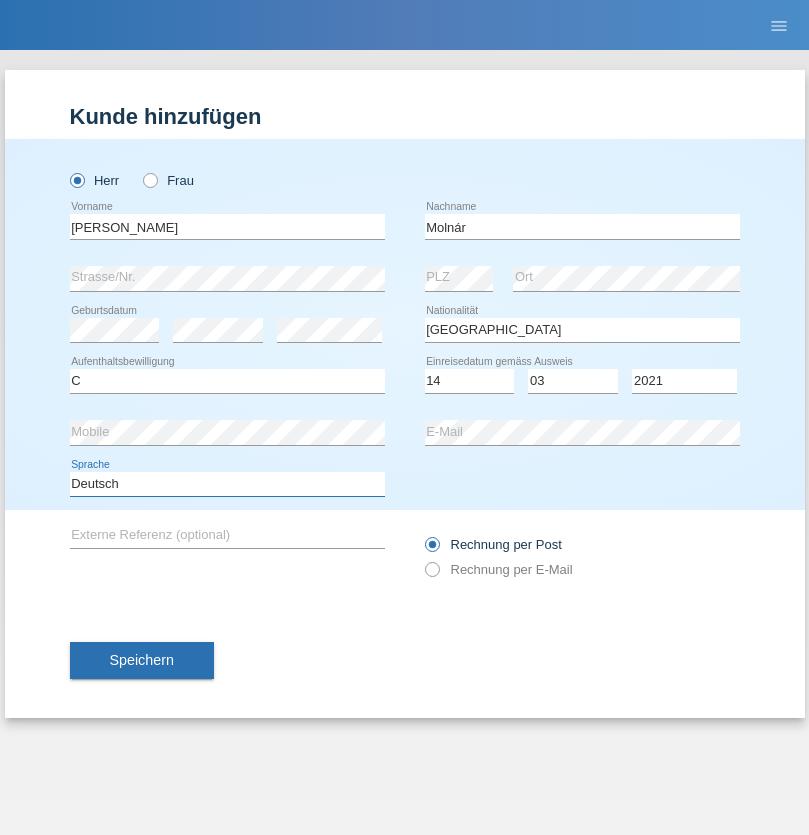 select on "en" 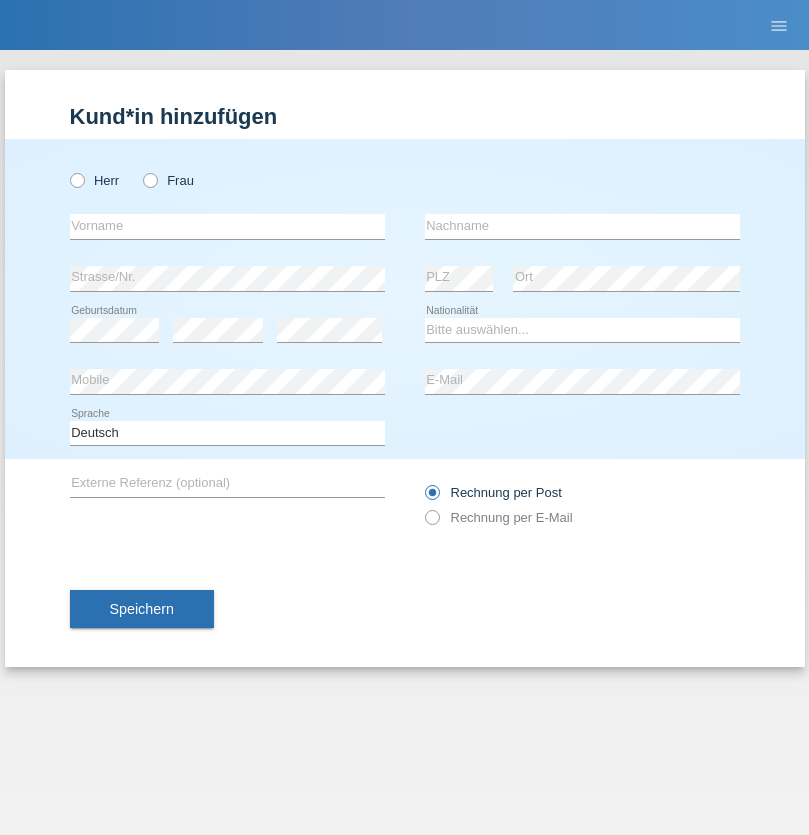 scroll, scrollTop: 0, scrollLeft: 0, axis: both 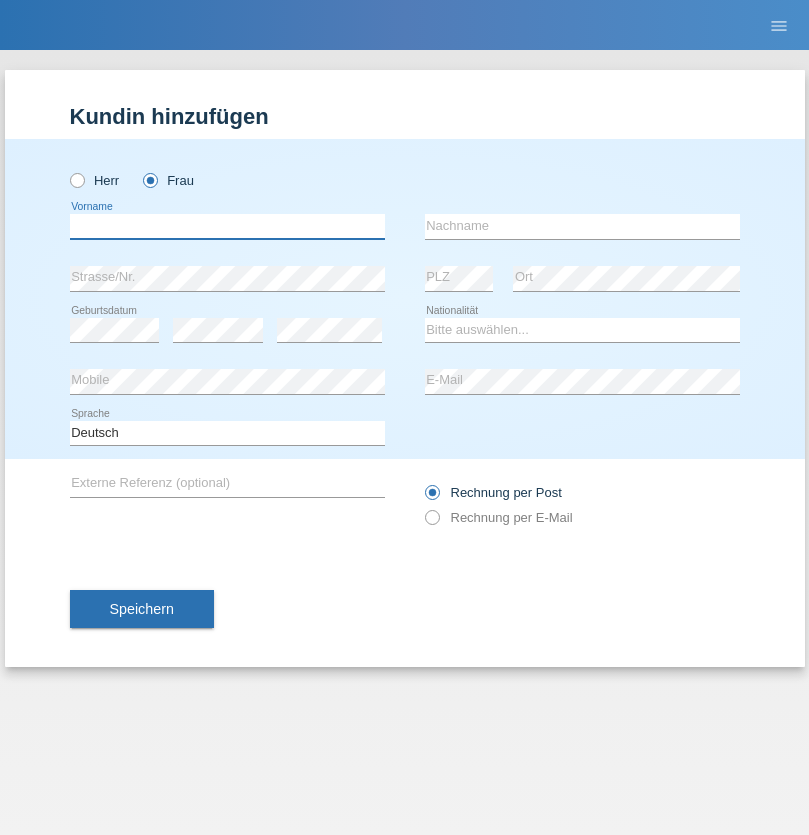 click at bounding box center (227, 226) 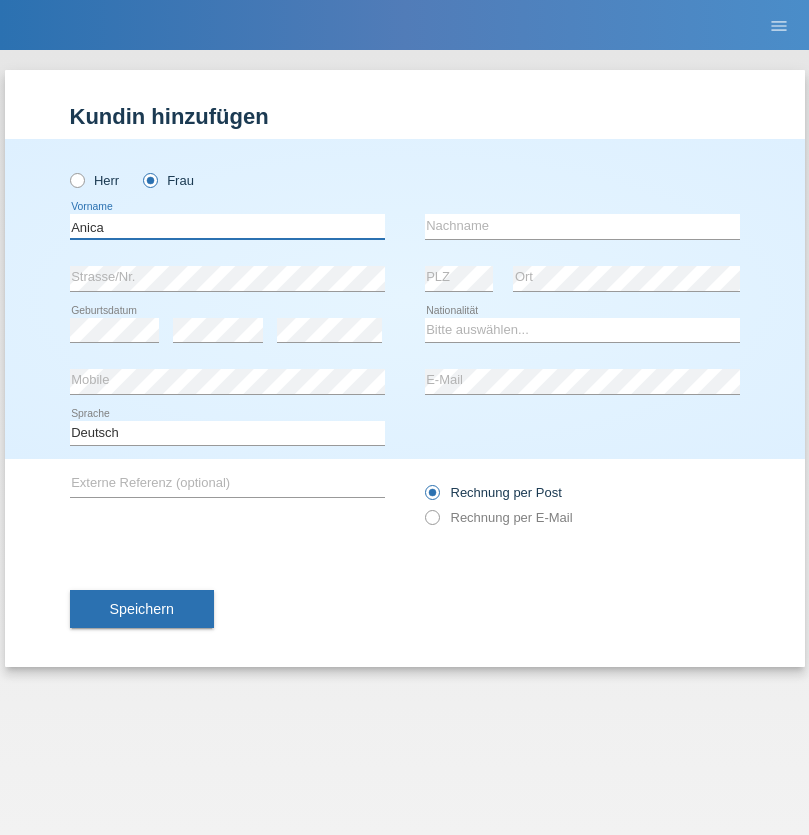 type on "Anica" 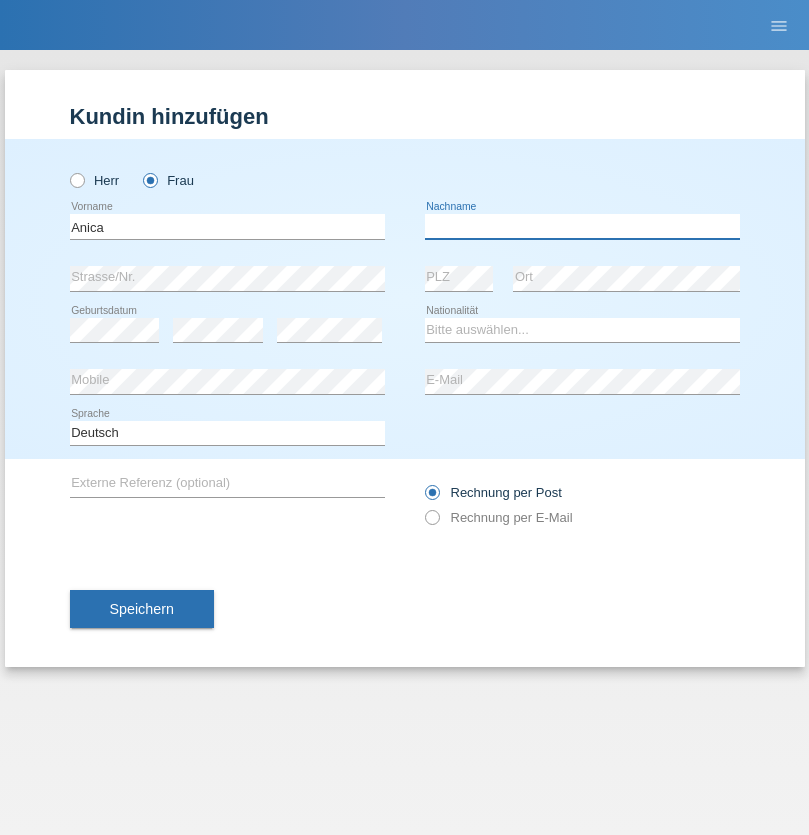 click at bounding box center [582, 226] 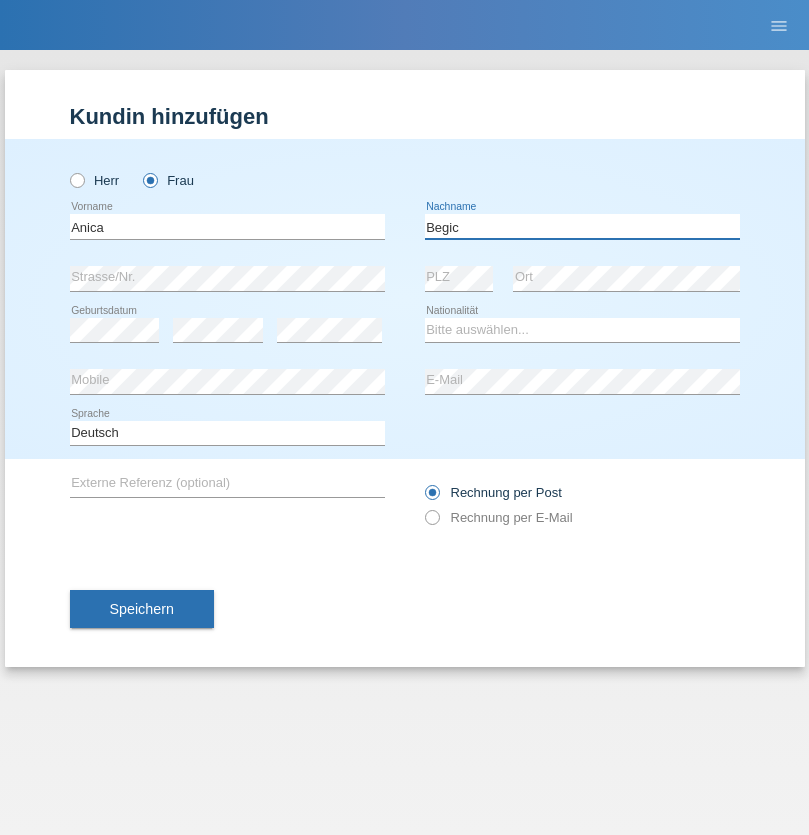 type on "Begic" 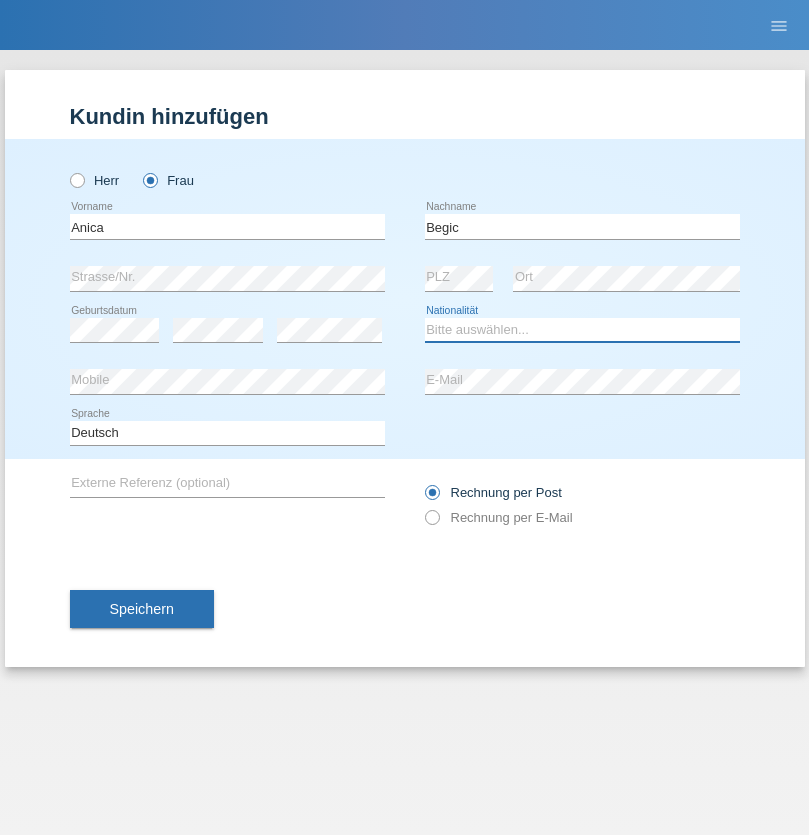 select on "CH" 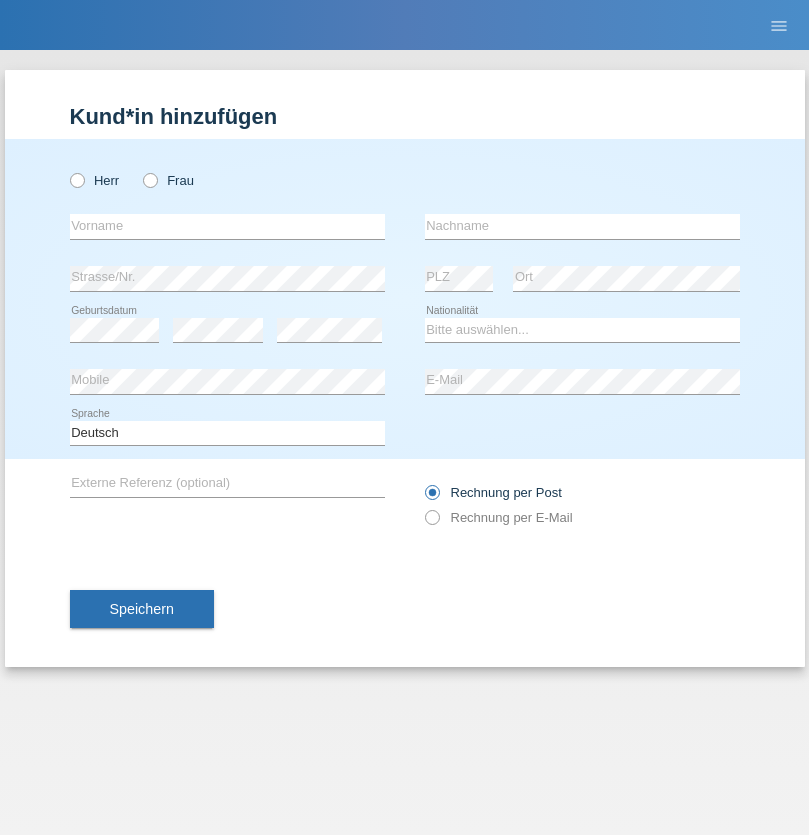 scroll, scrollTop: 0, scrollLeft: 0, axis: both 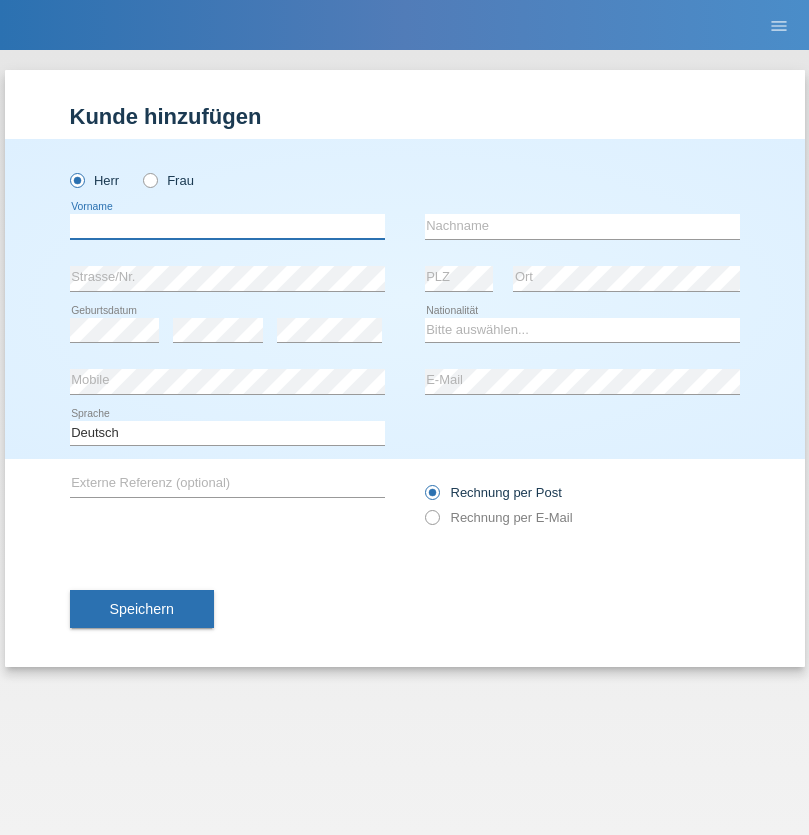 click at bounding box center [227, 226] 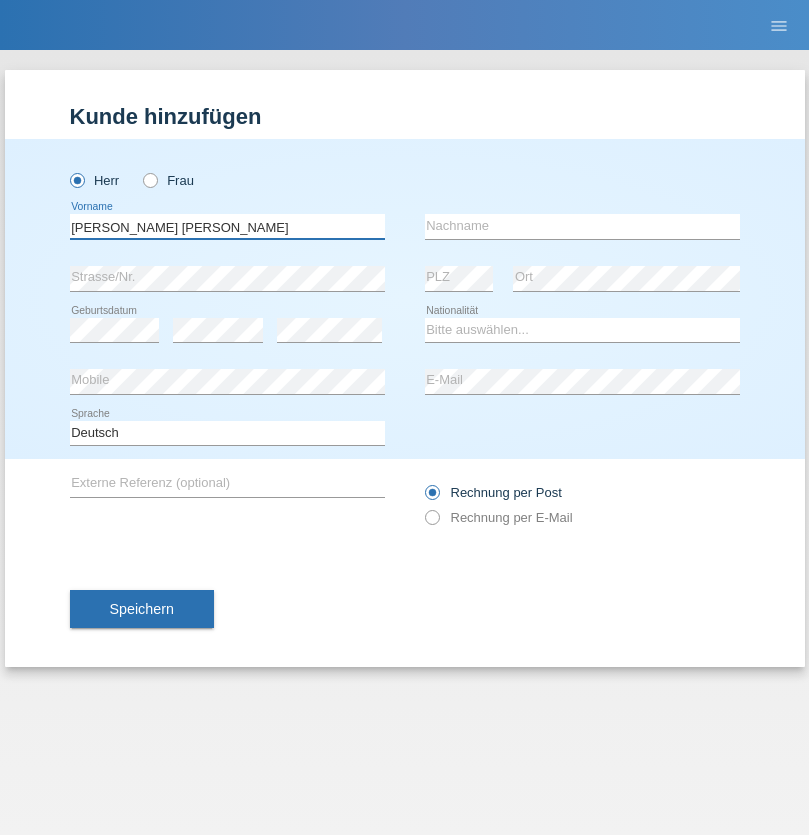 type on "[PERSON_NAME] [PERSON_NAME]" 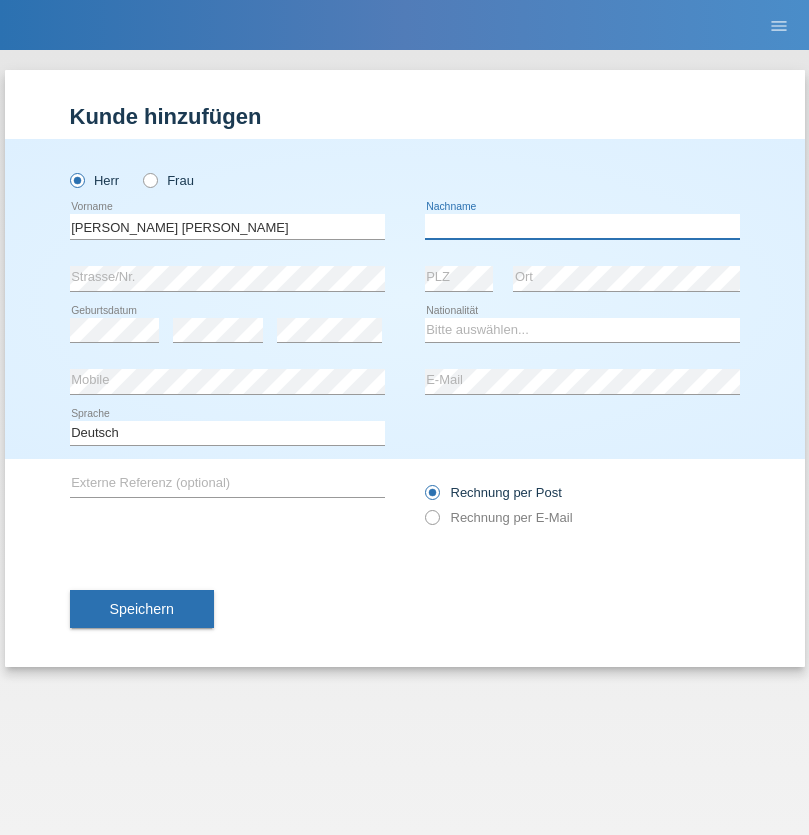 click at bounding box center [582, 226] 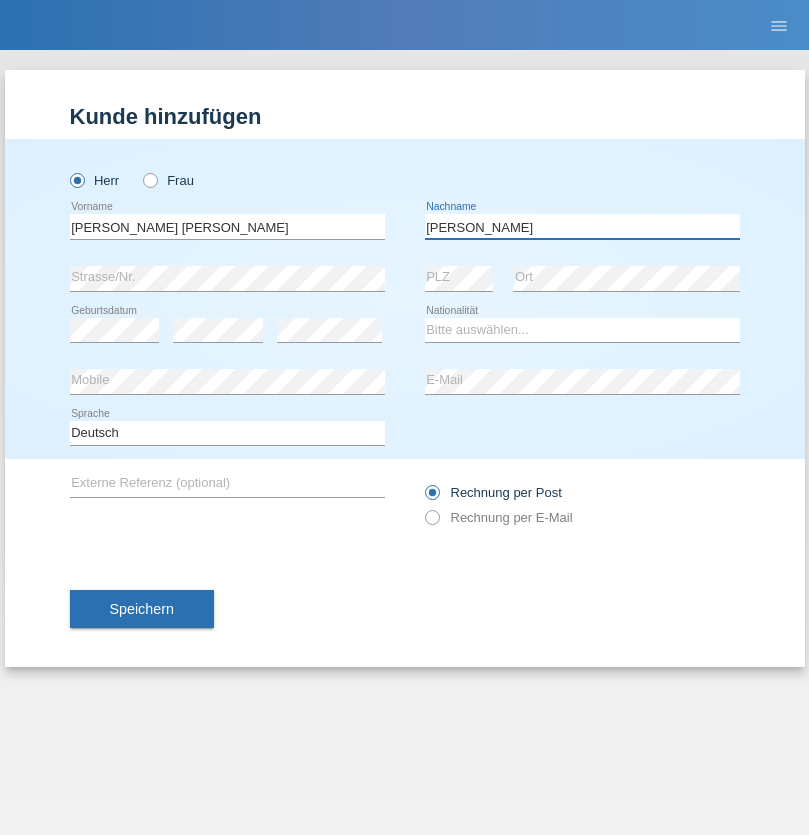 type on "[PERSON_NAME]" 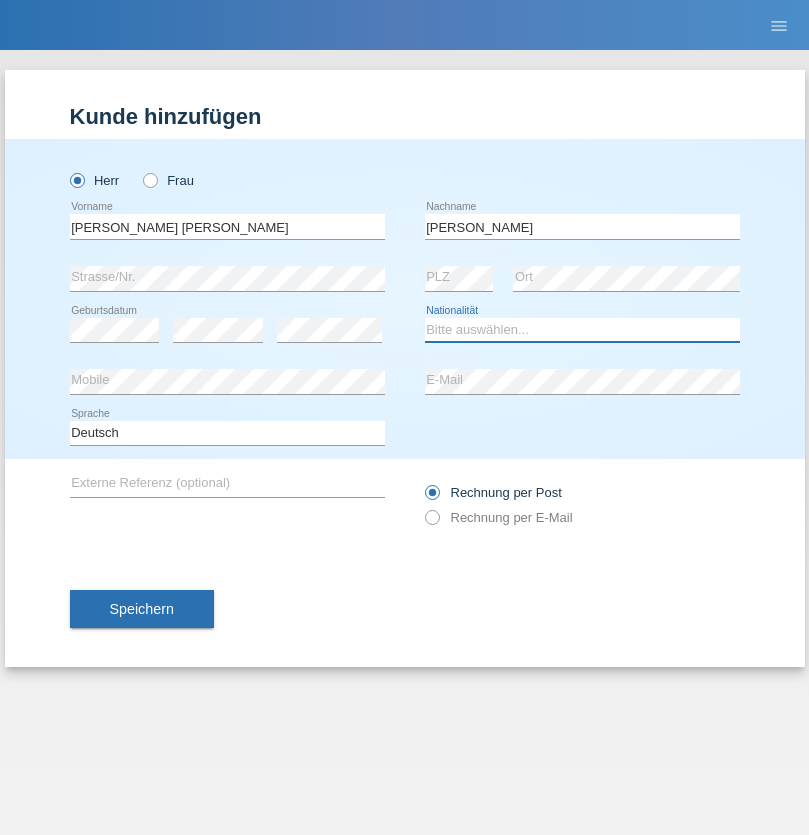select on "CH" 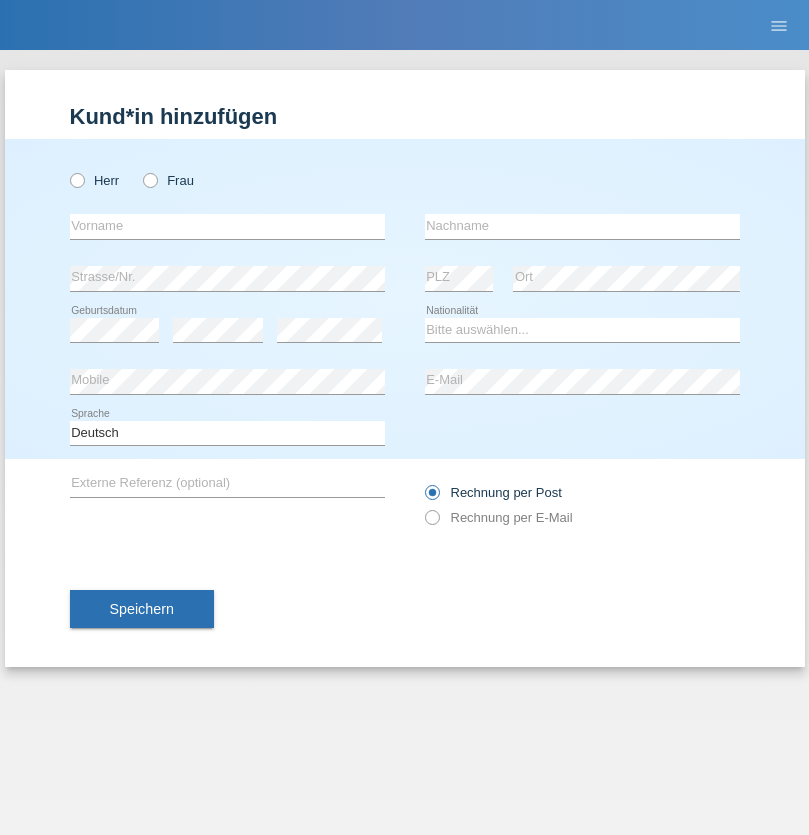scroll, scrollTop: 0, scrollLeft: 0, axis: both 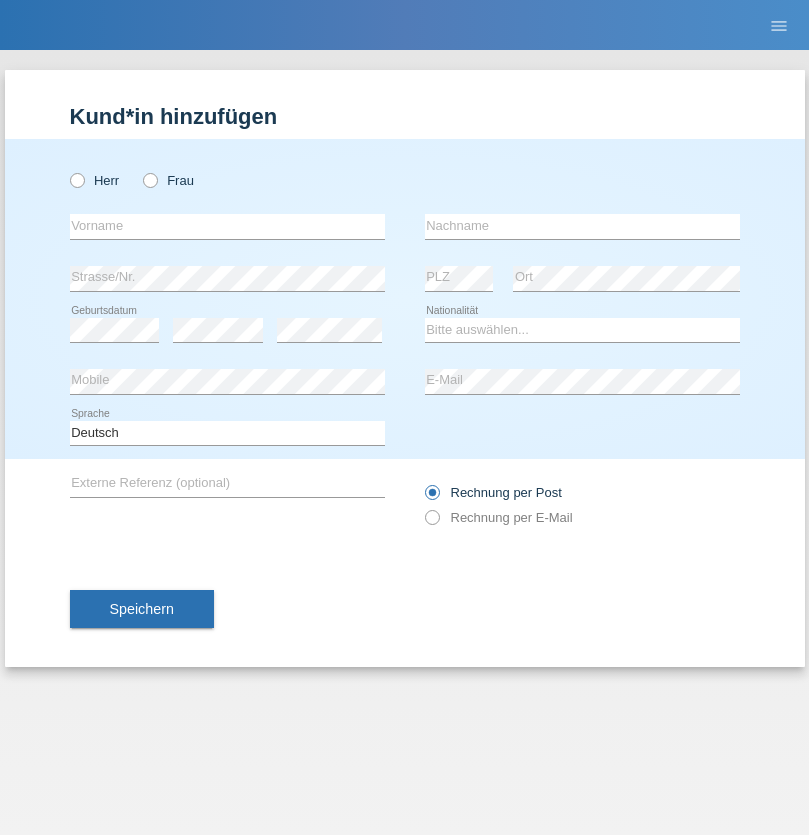 radio on "true" 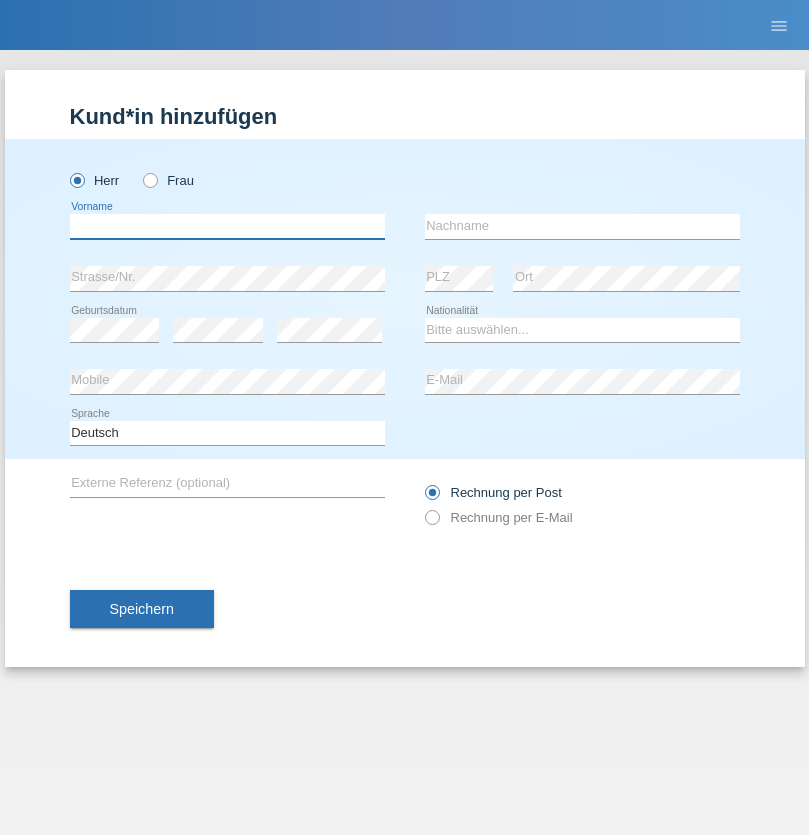 click at bounding box center (227, 226) 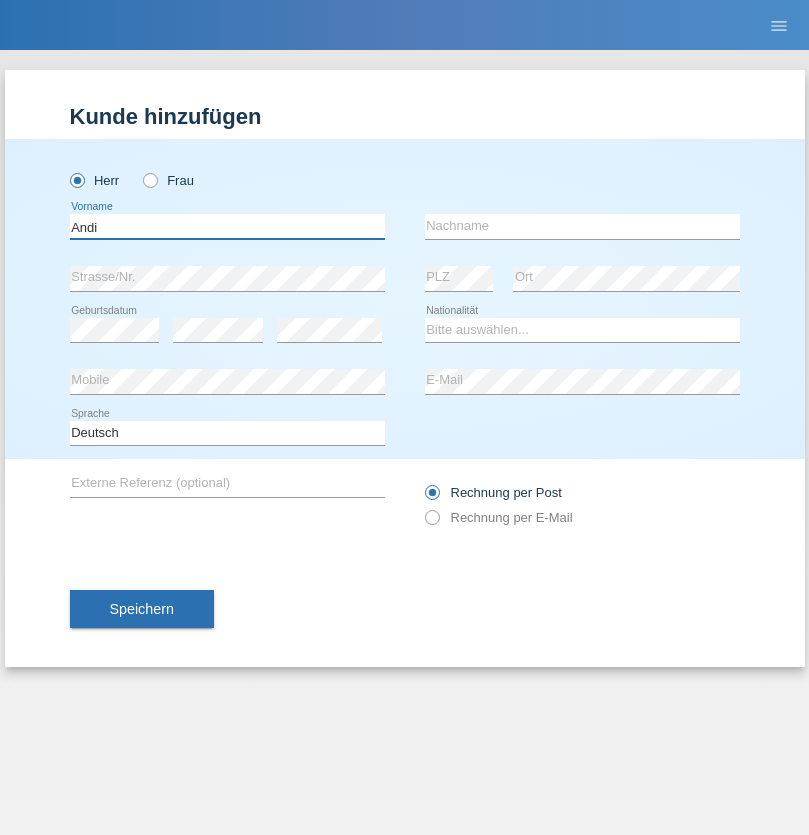 type on "Andi" 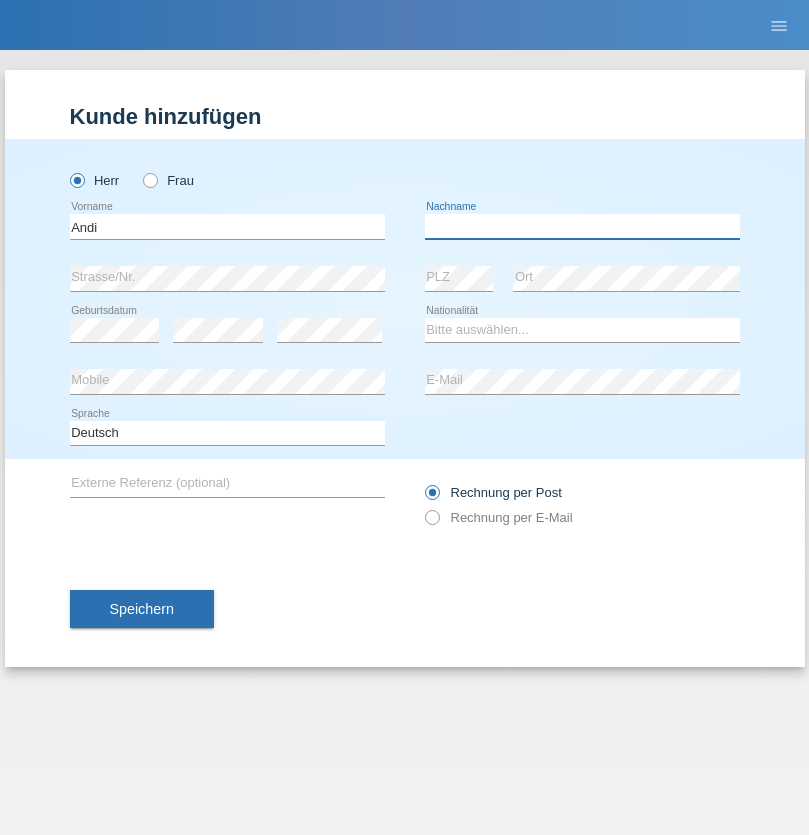 click at bounding box center (582, 226) 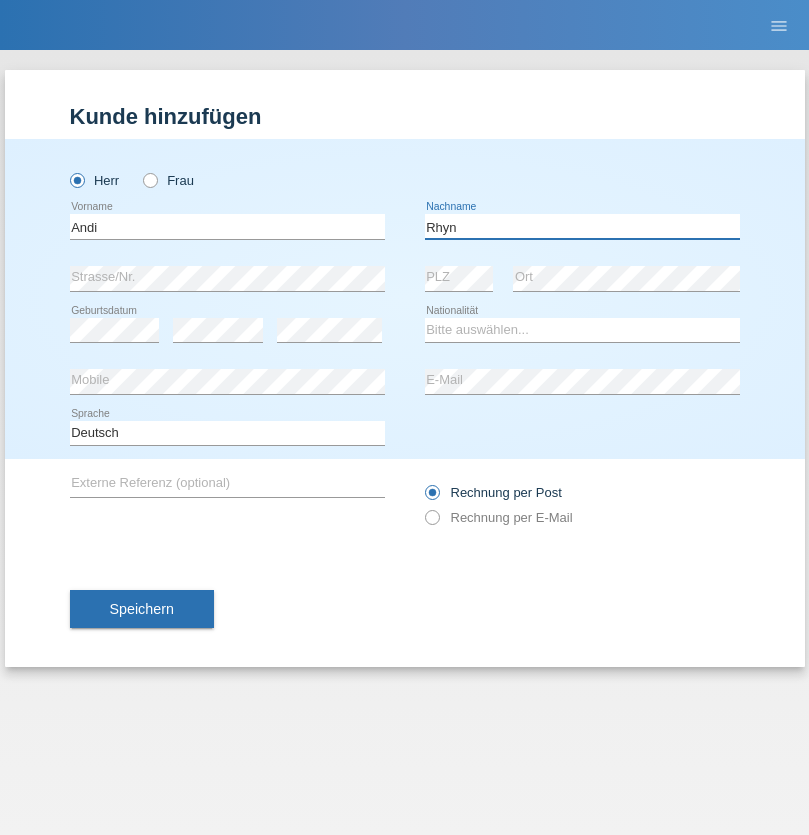 type on "Rhyn" 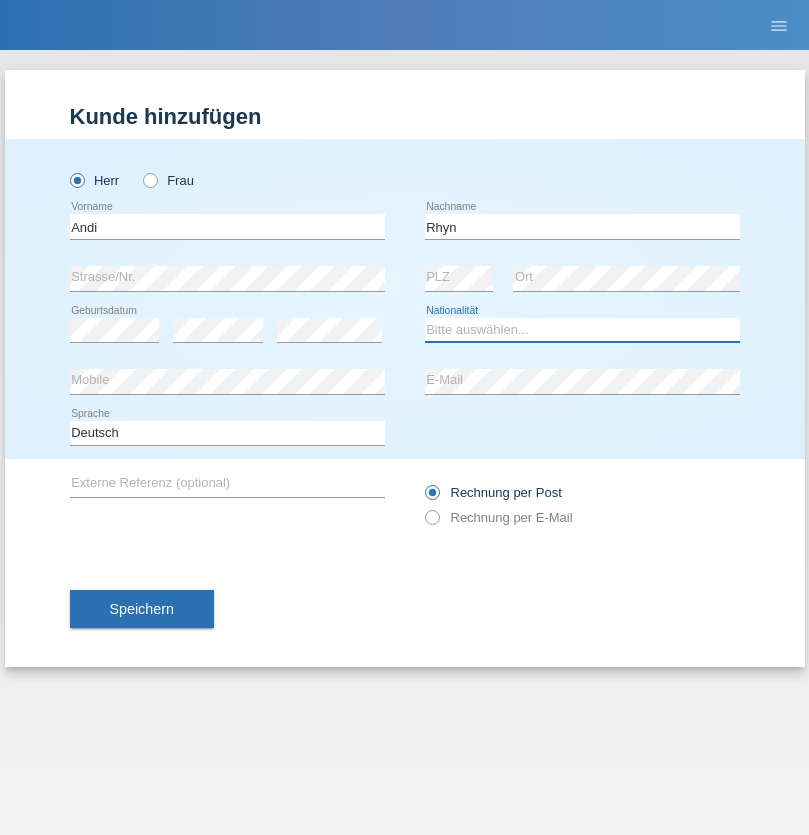 select on "CH" 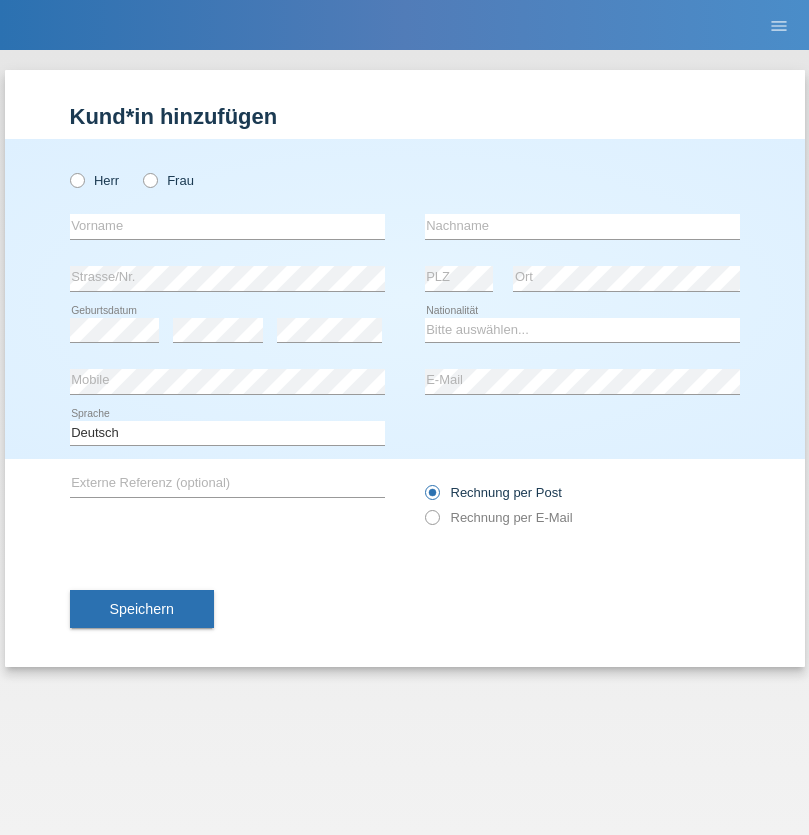 scroll, scrollTop: 0, scrollLeft: 0, axis: both 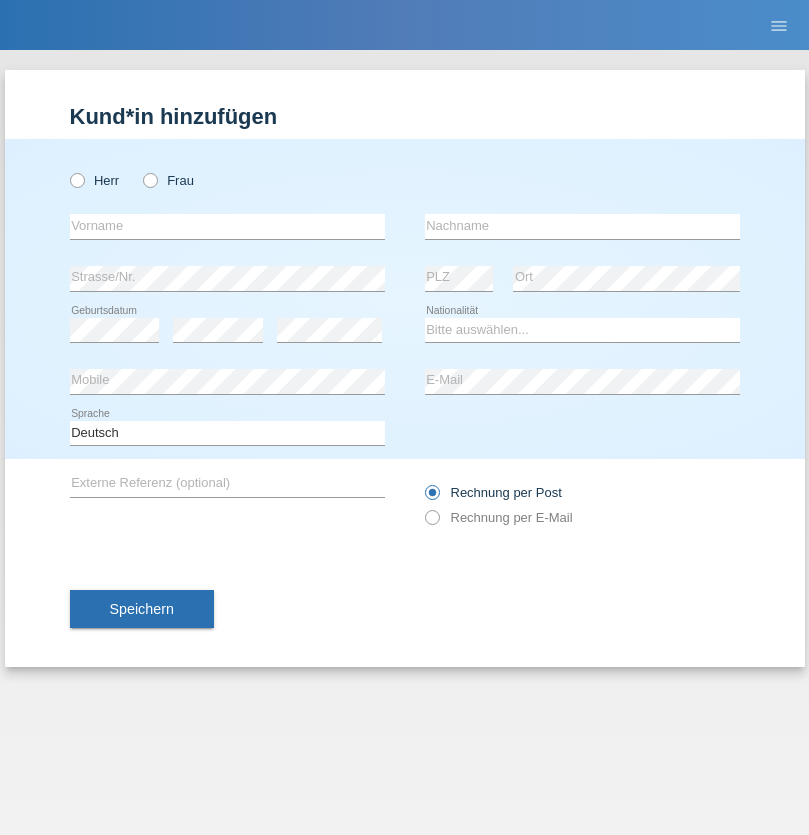 radio on "true" 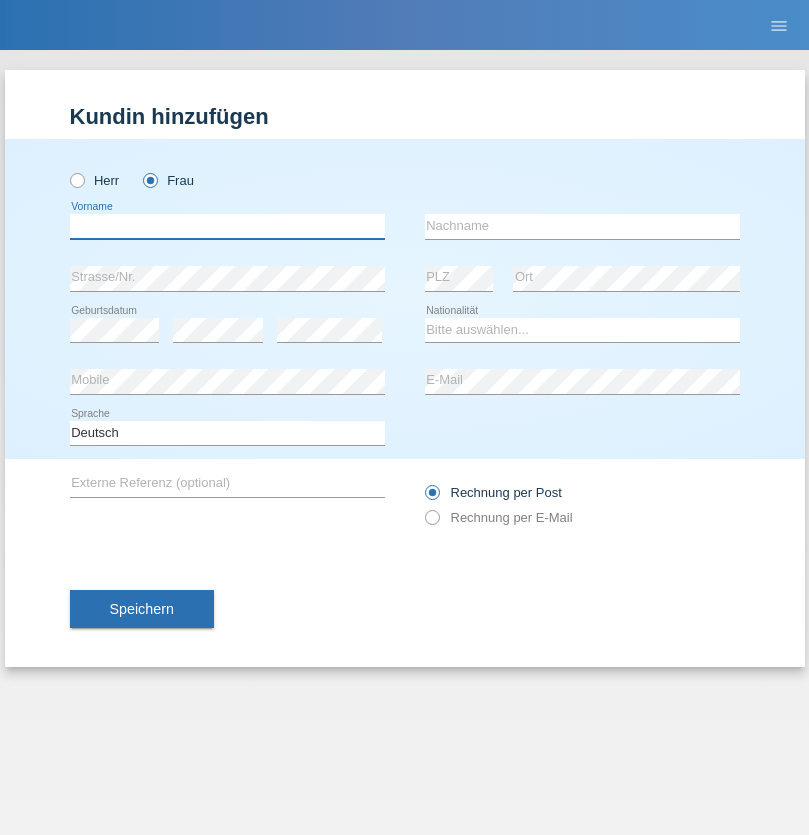 click at bounding box center (227, 226) 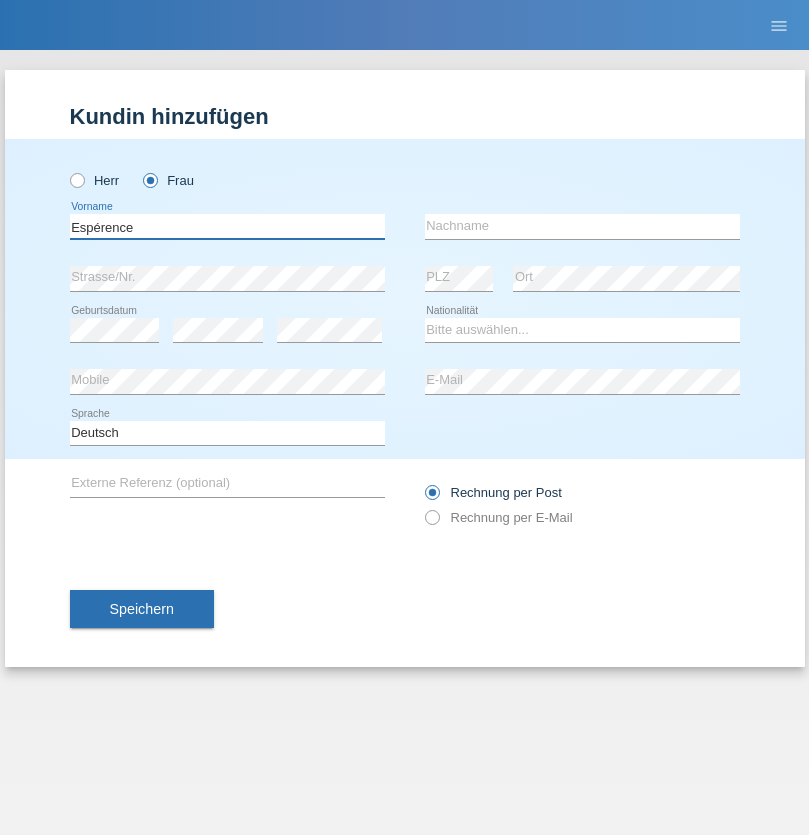 type on "Espérence" 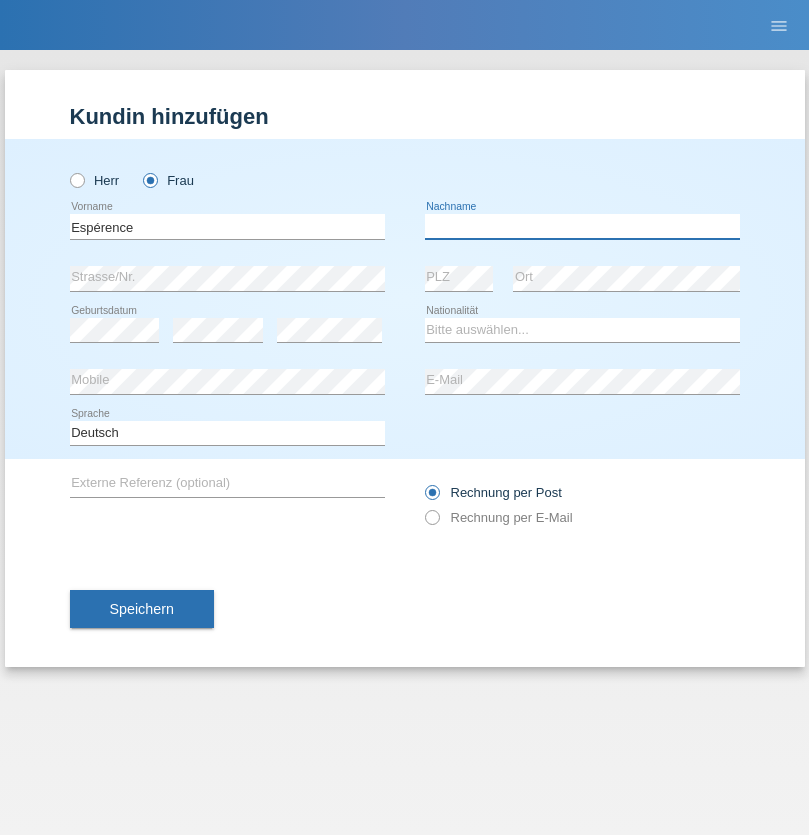 click at bounding box center (582, 226) 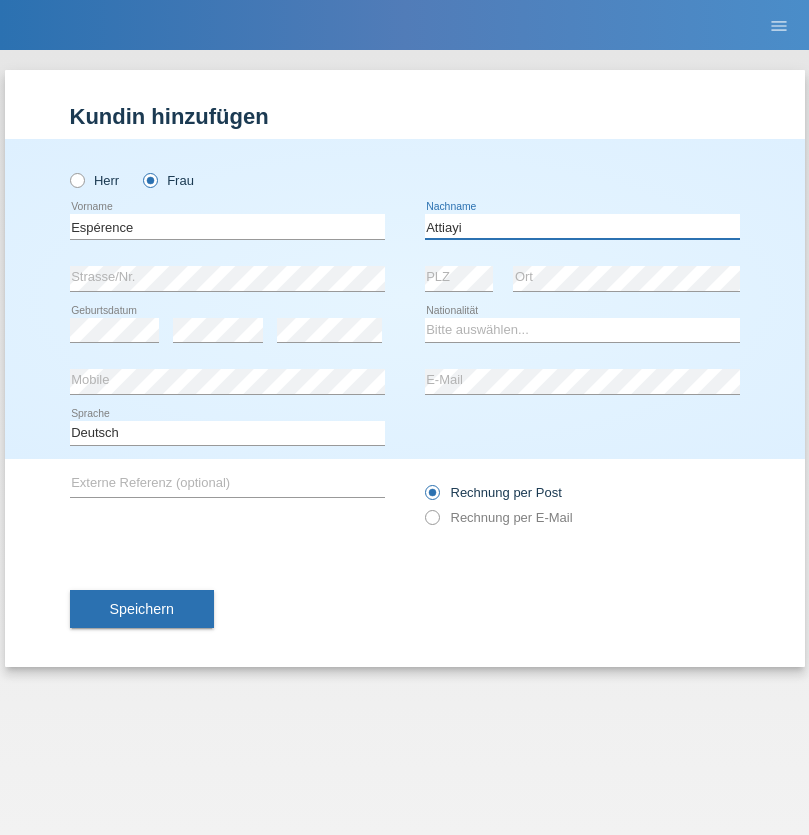 type on "Attiayi" 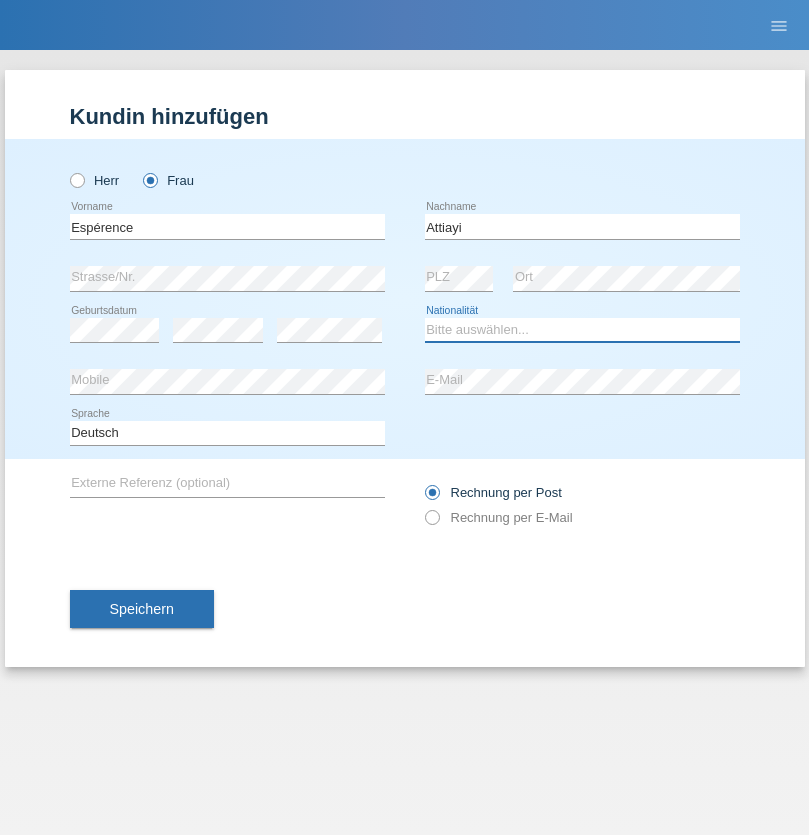 select on "CH" 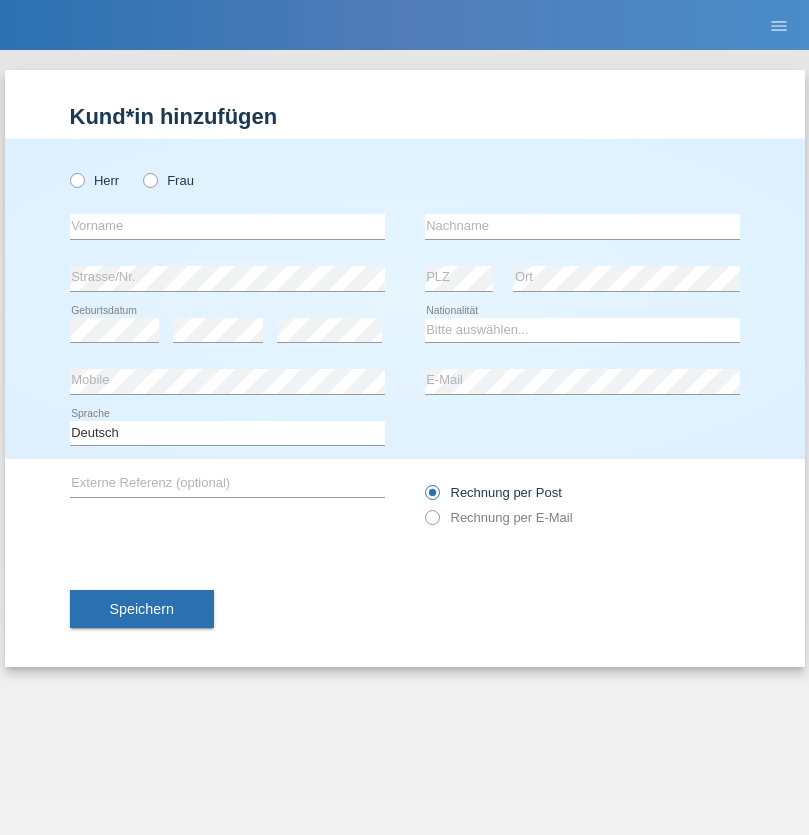 scroll, scrollTop: 0, scrollLeft: 0, axis: both 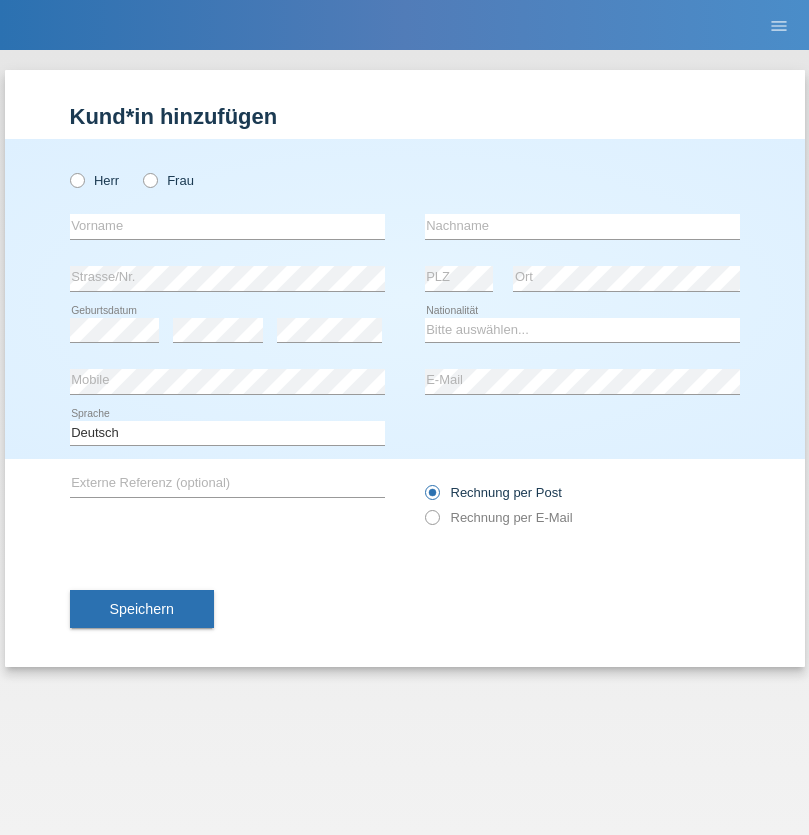 radio on "true" 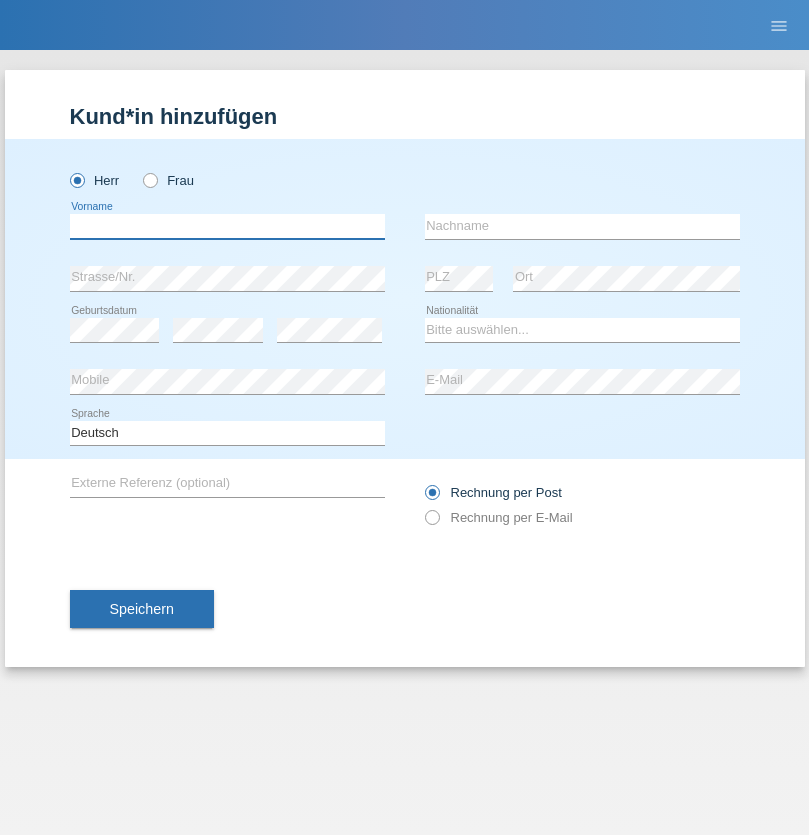 click at bounding box center [227, 226] 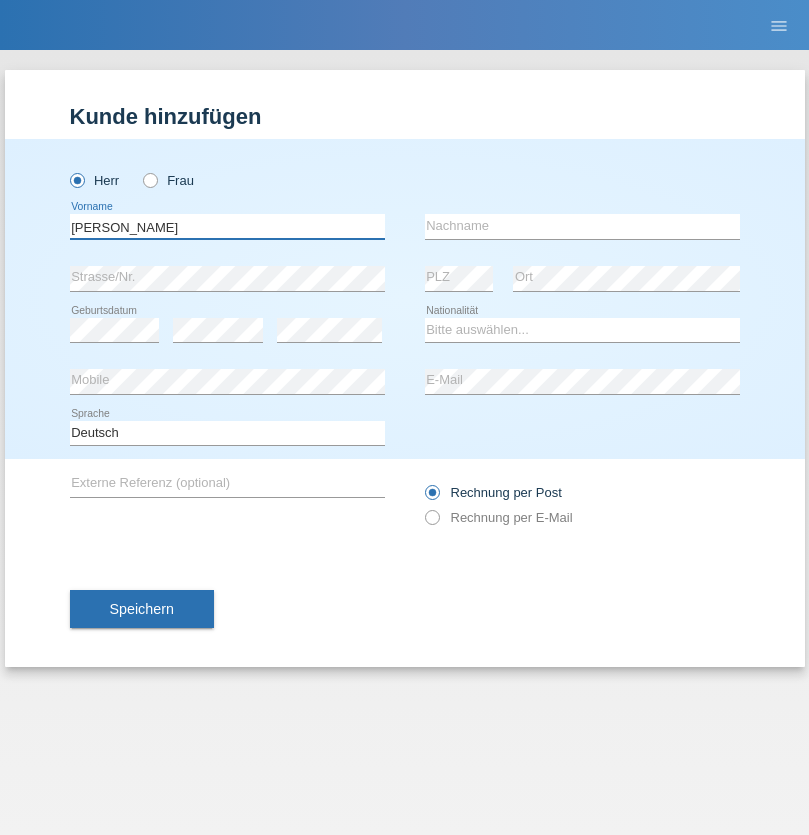 type on "[PERSON_NAME]" 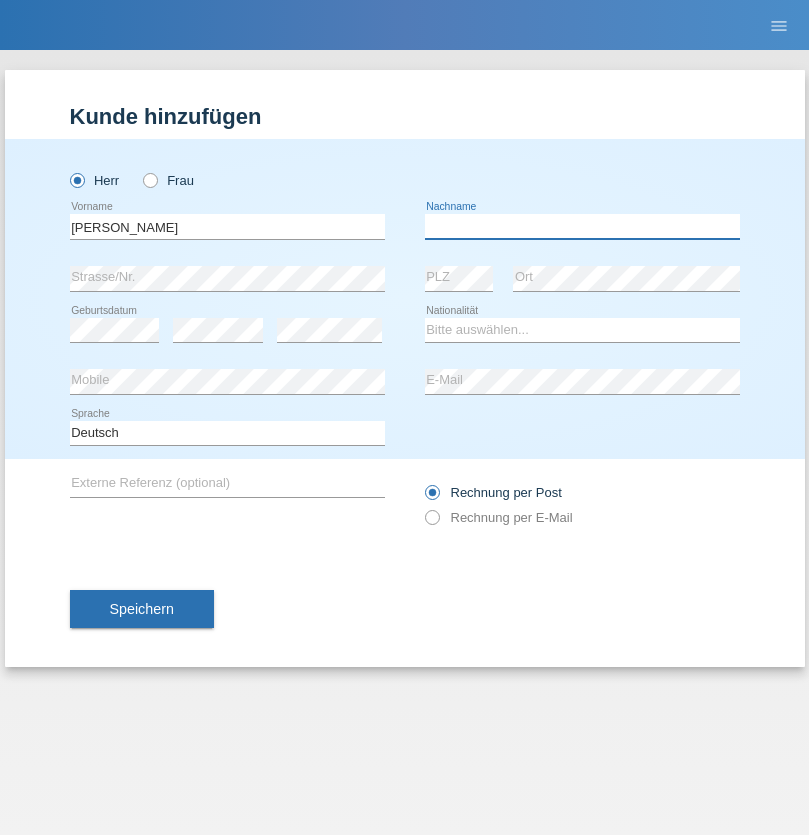 click at bounding box center [582, 226] 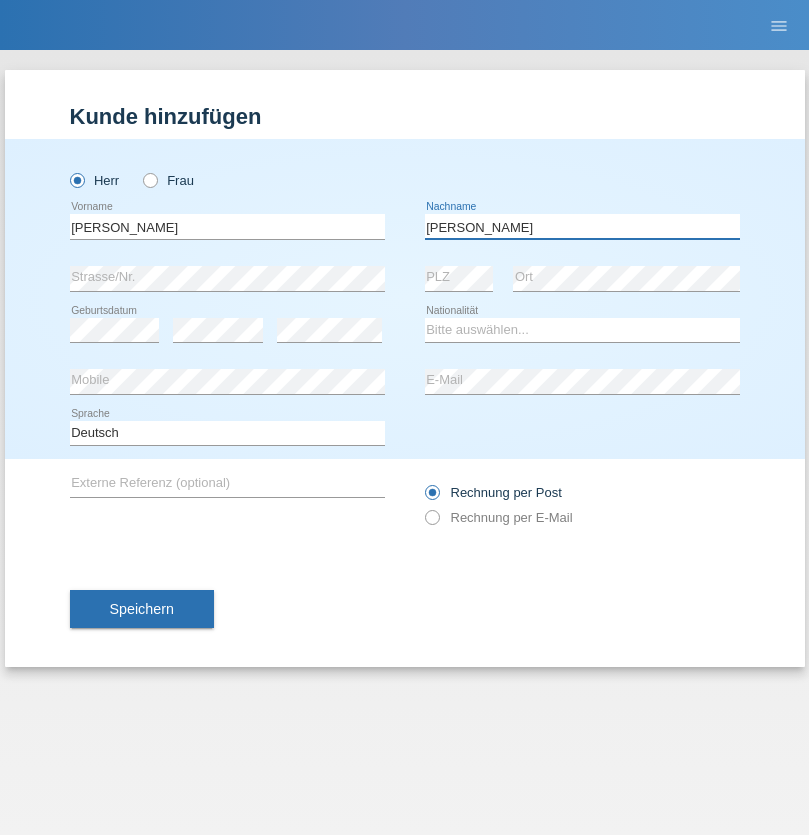 type on "Chetelat" 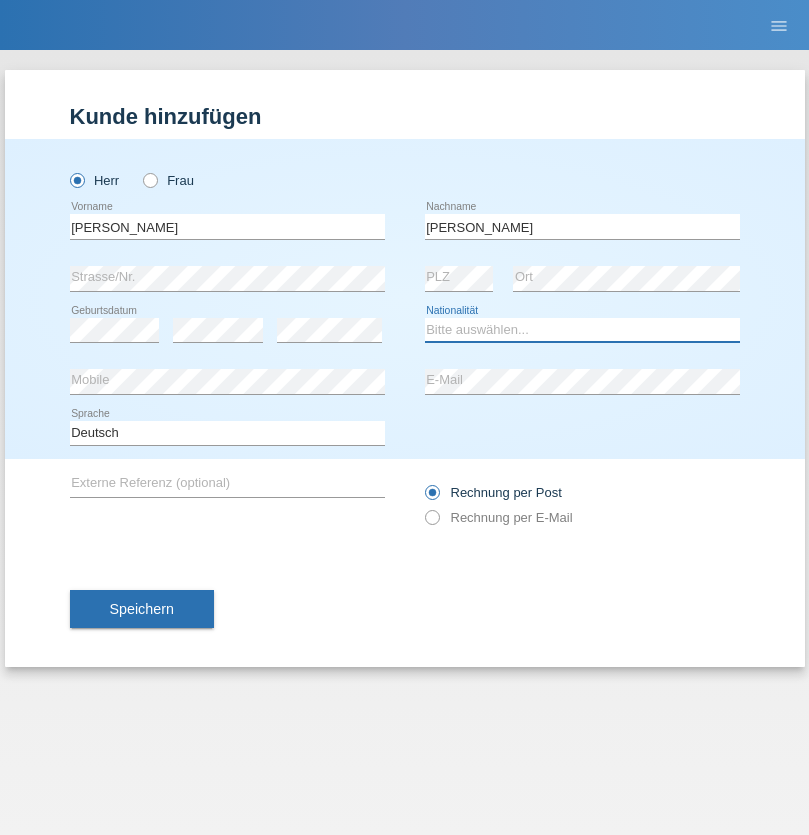 select on "CH" 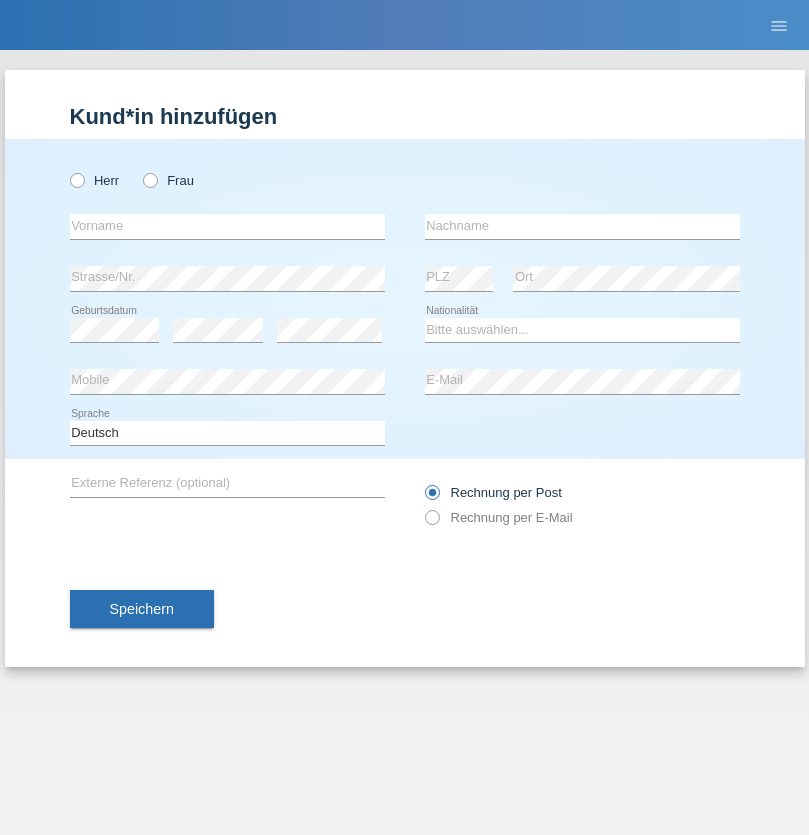 scroll, scrollTop: 0, scrollLeft: 0, axis: both 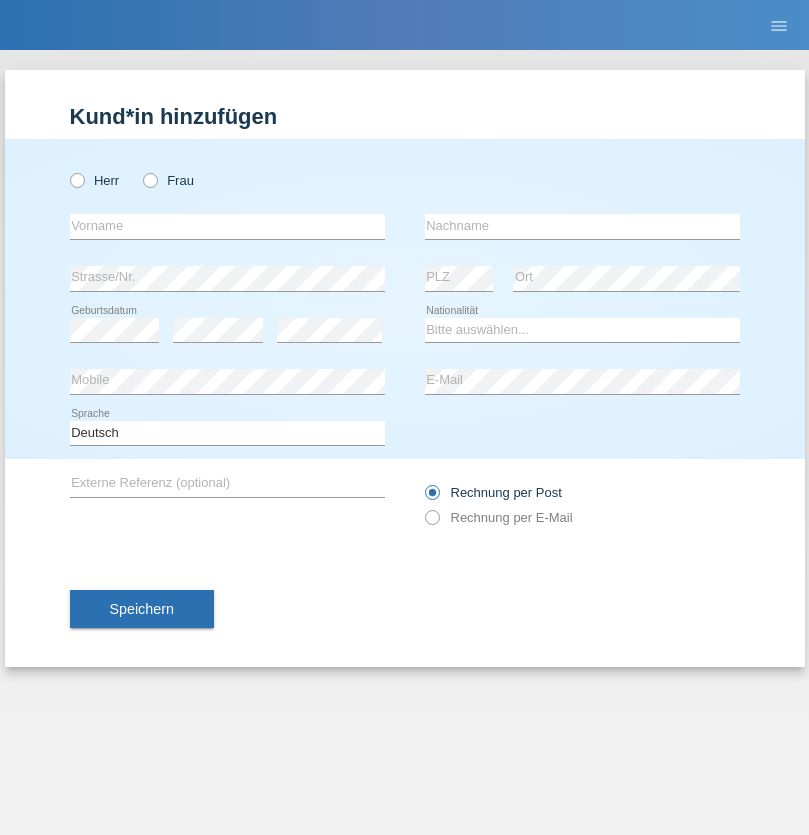 radio on "true" 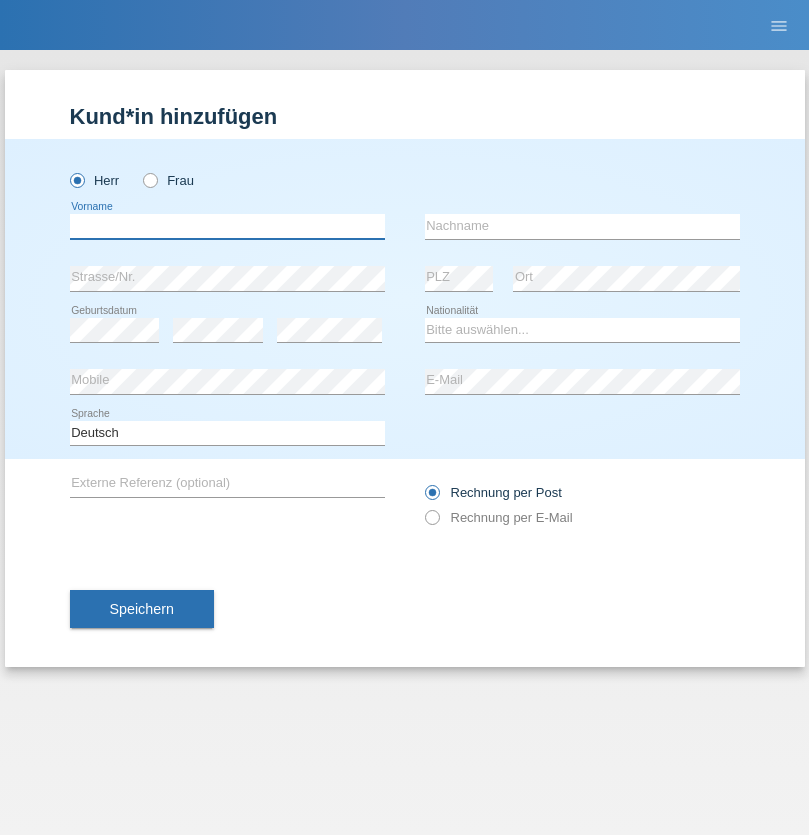 click at bounding box center (227, 226) 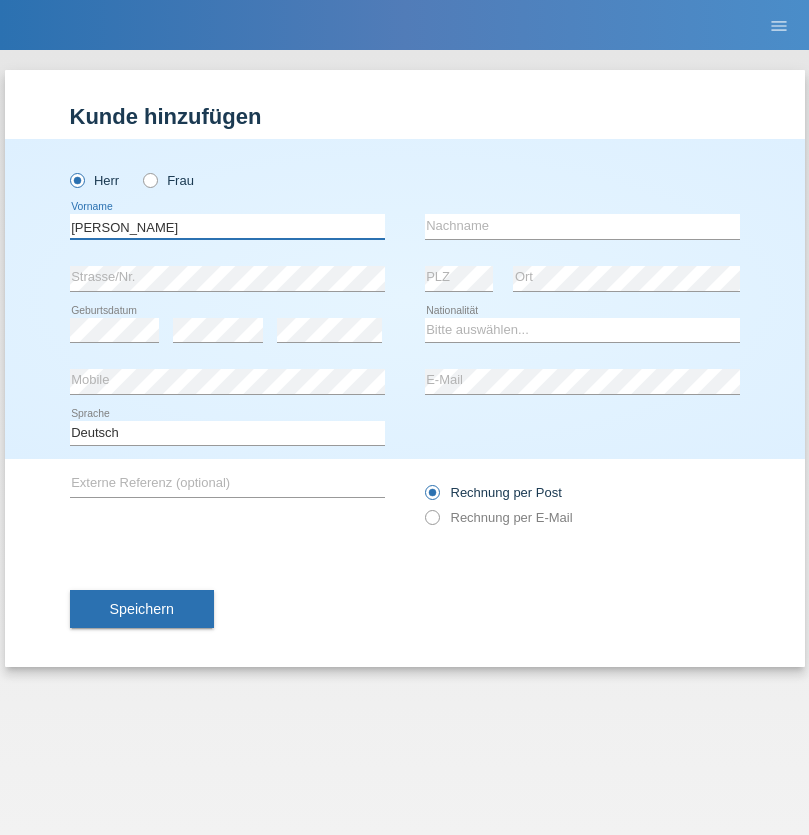 type on "[PERSON_NAME]" 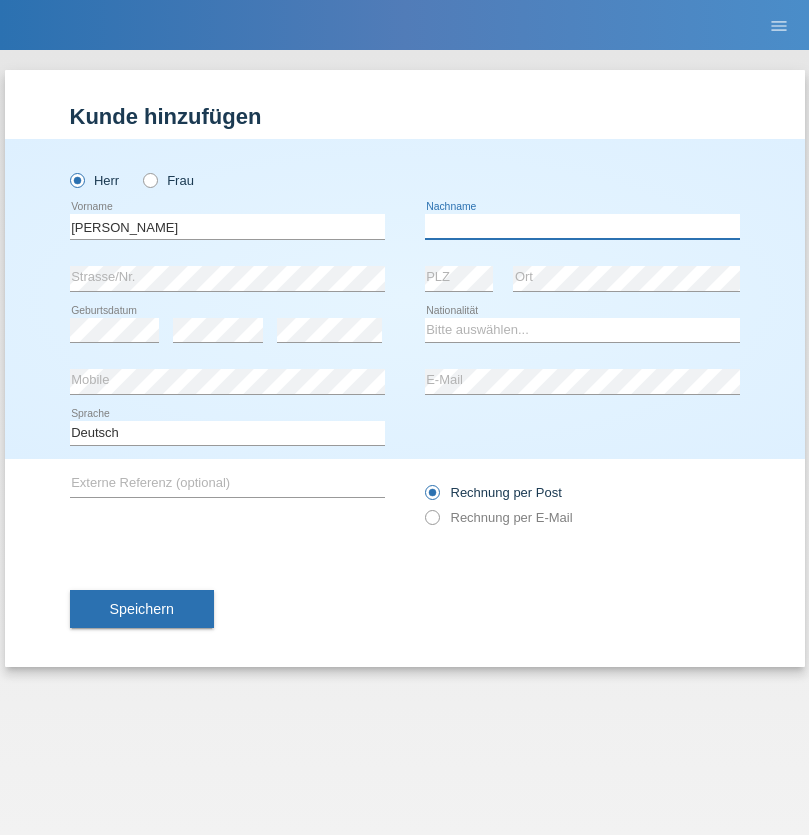 click at bounding box center [582, 226] 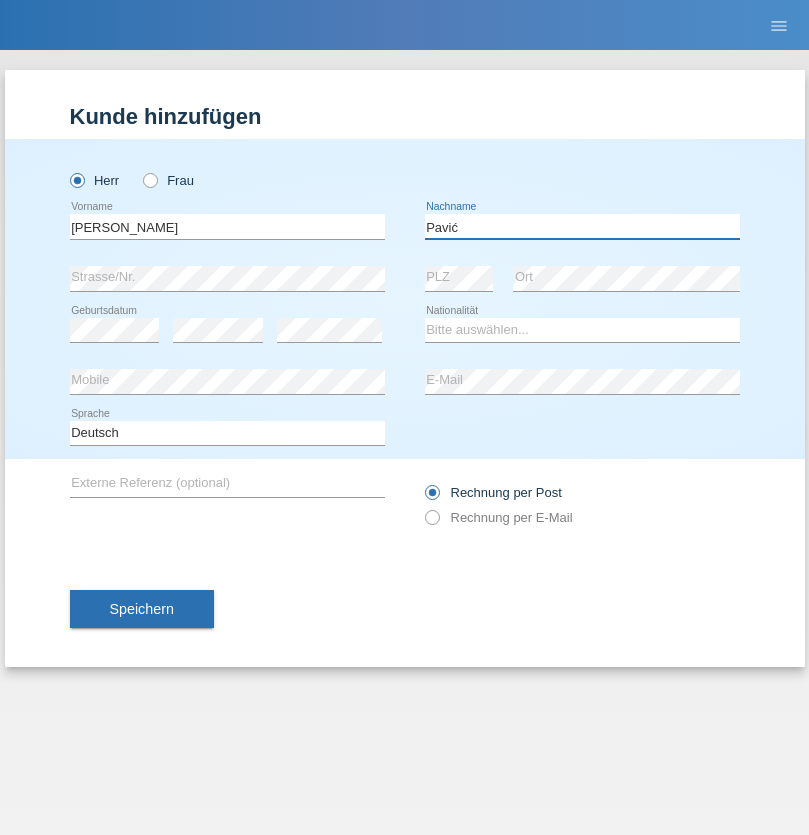 type on "Pavić" 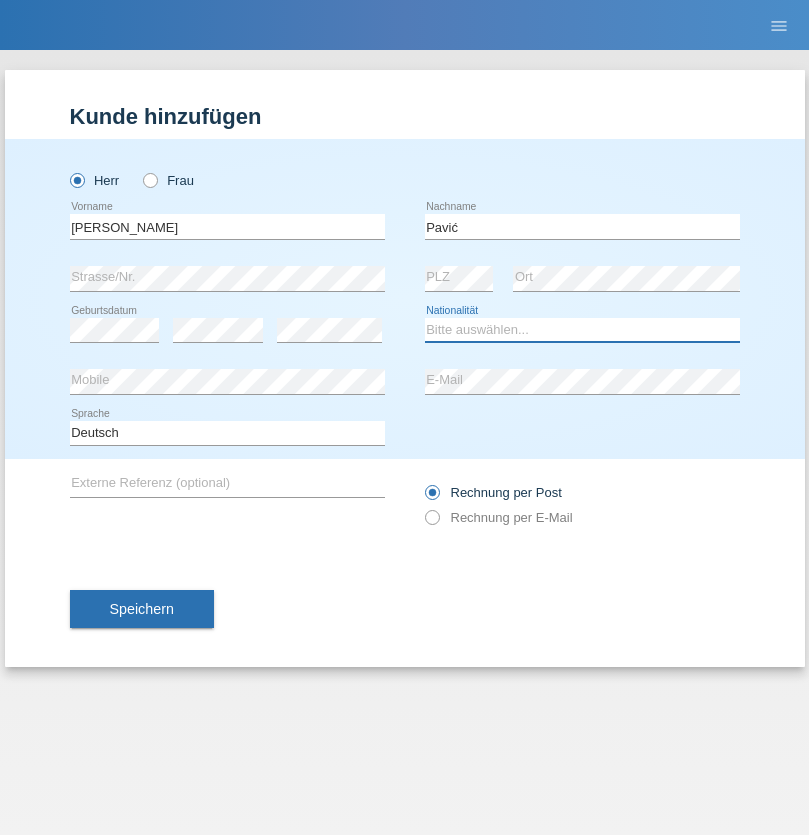 select on "HR" 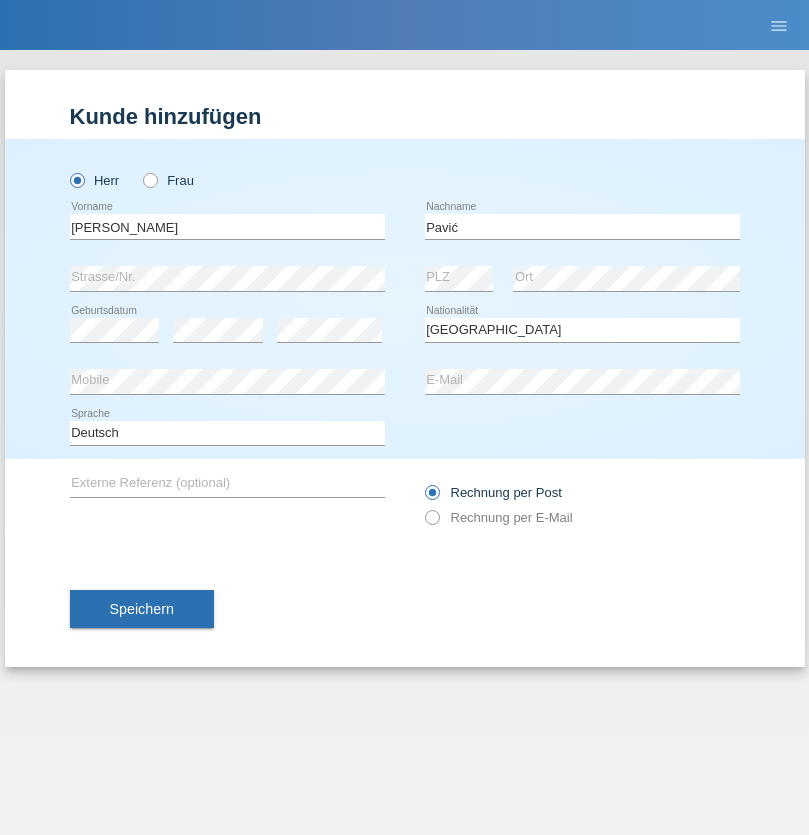 select on "C" 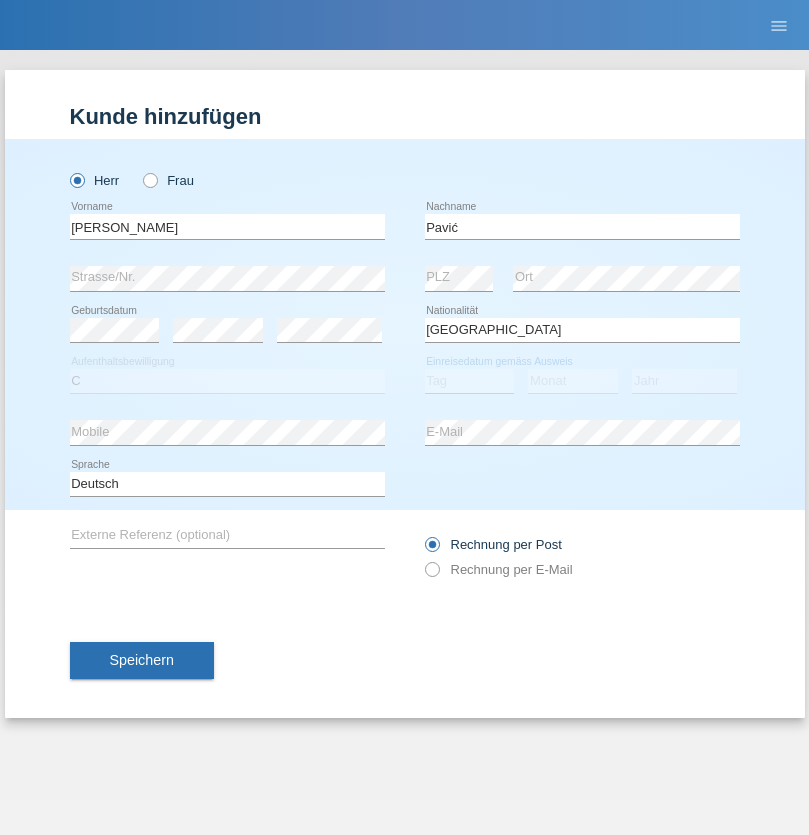 select on "21" 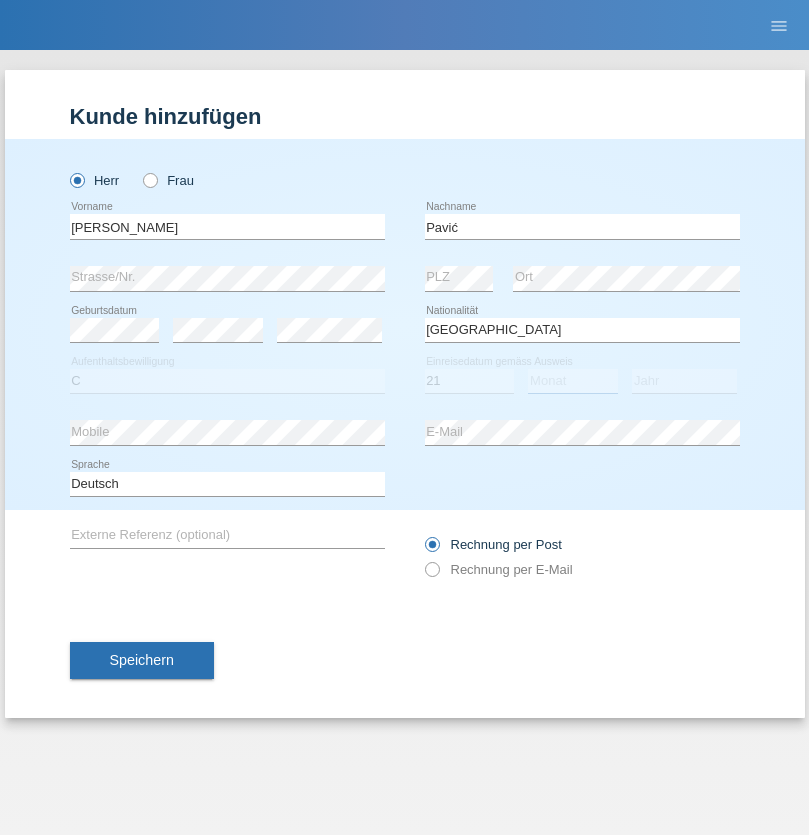 select on "04" 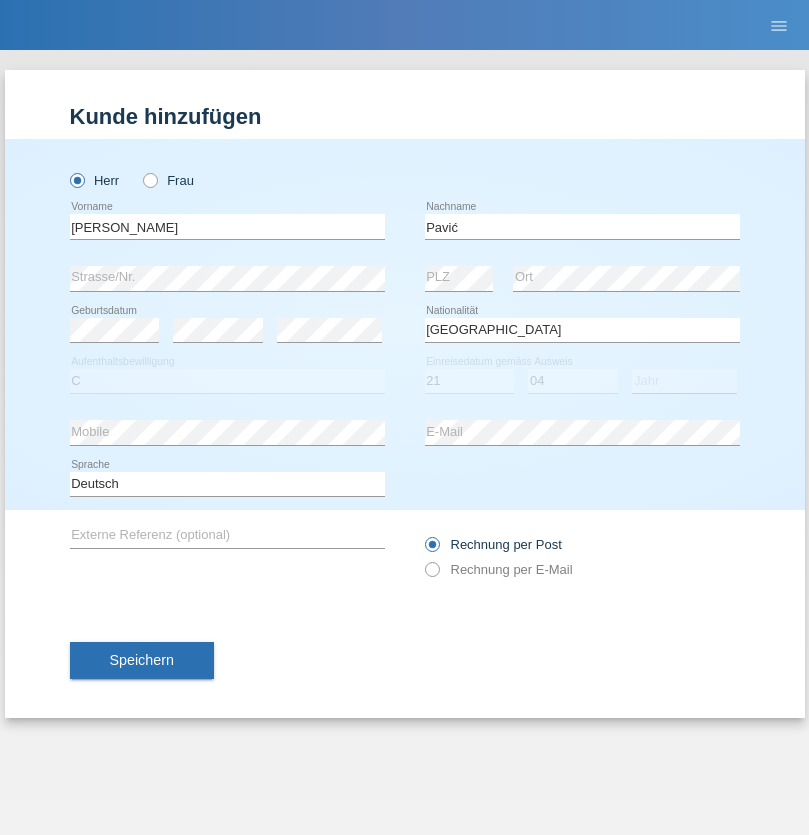 select on "2006" 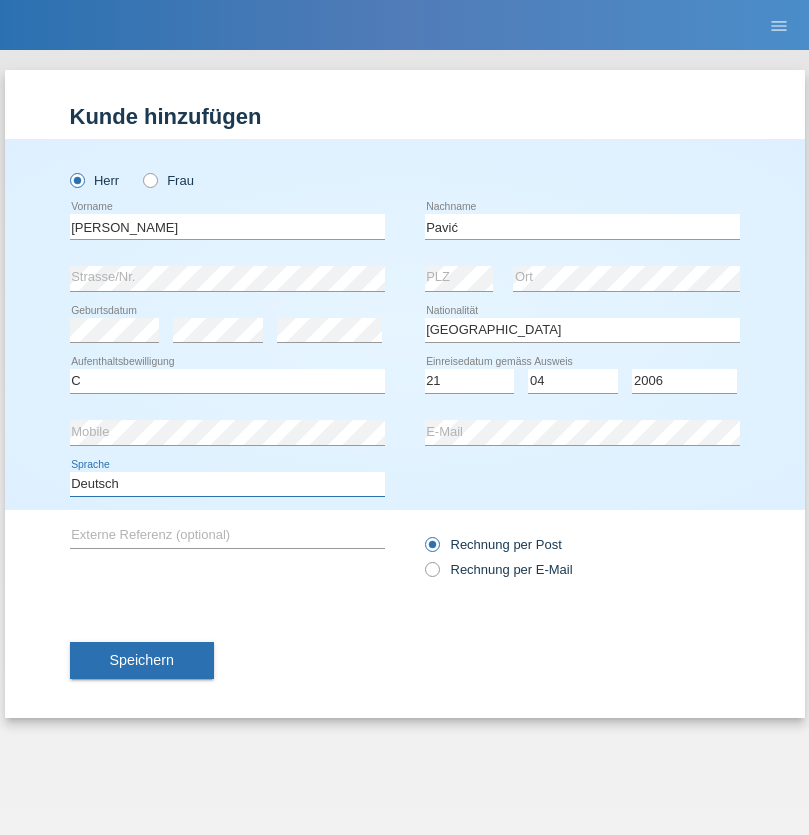 select on "en" 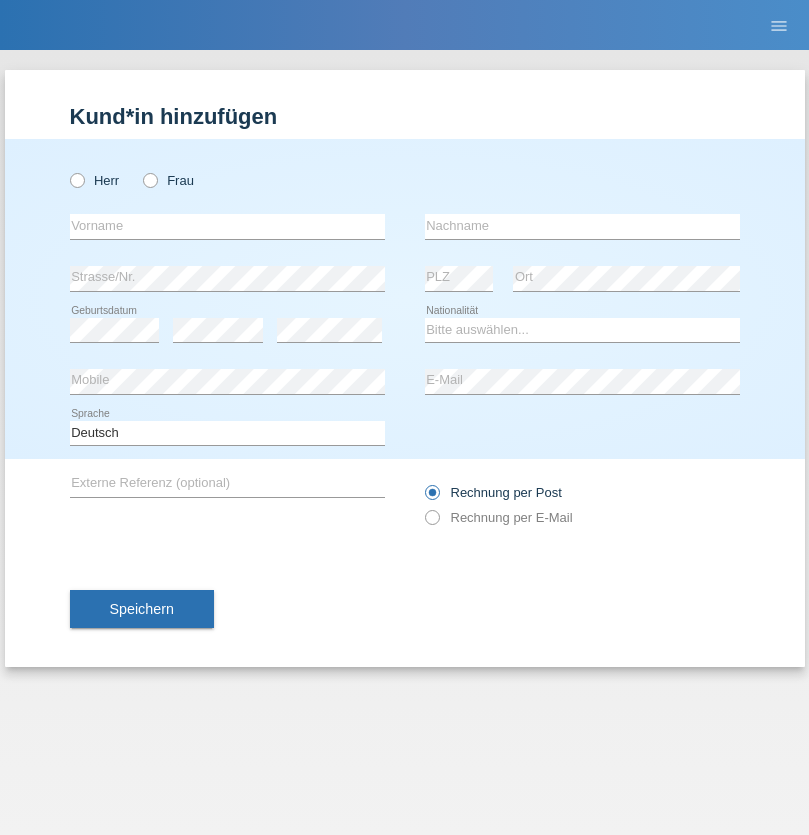 scroll, scrollTop: 0, scrollLeft: 0, axis: both 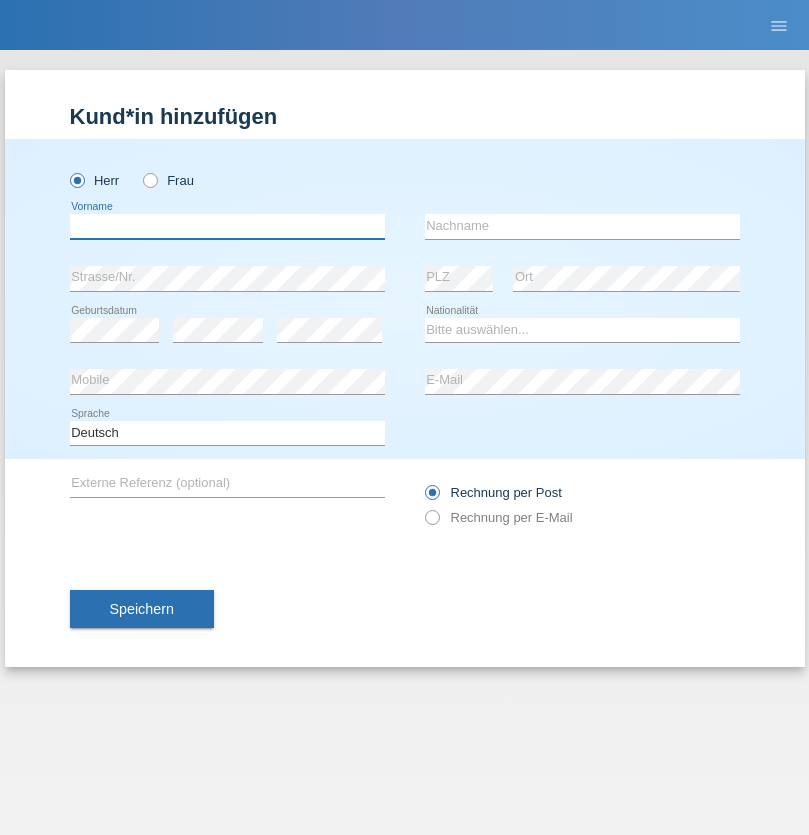click at bounding box center [227, 226] 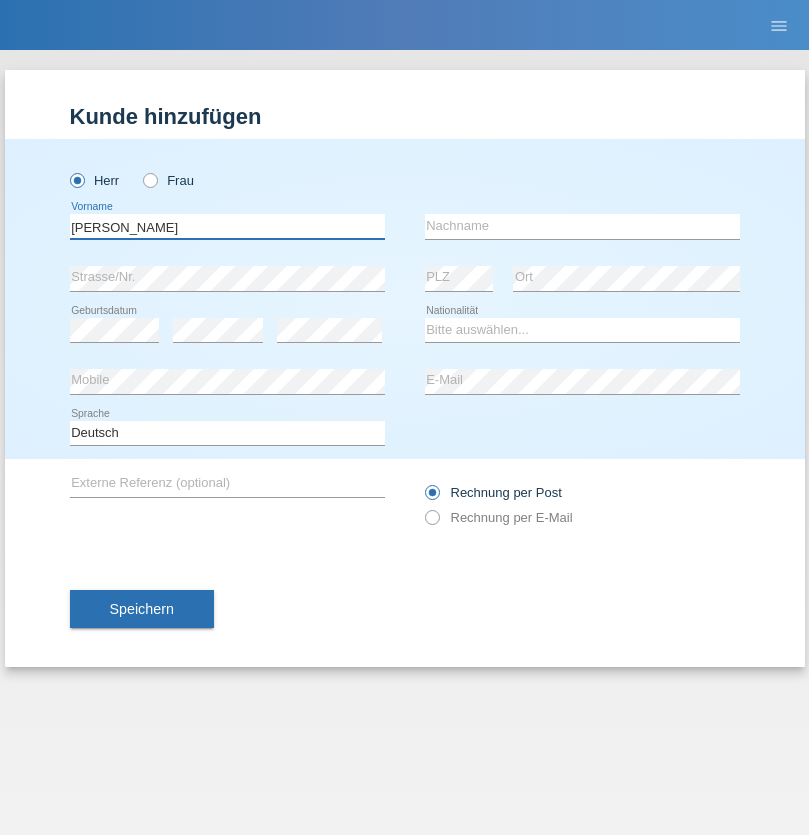 type on "[PERSON_NAME]" 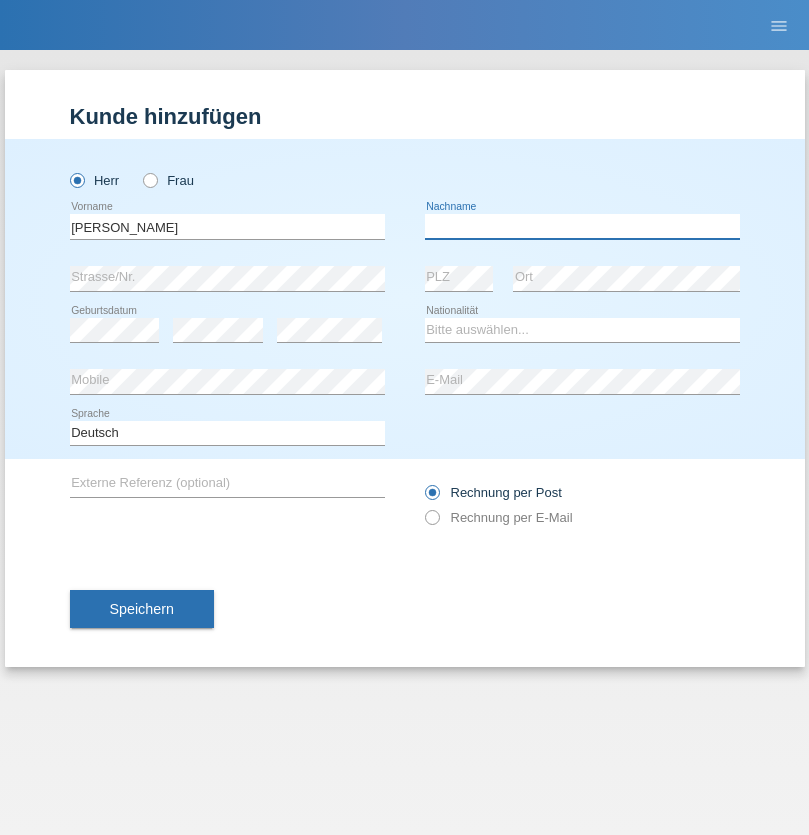 click at bounding box center [582, 226] 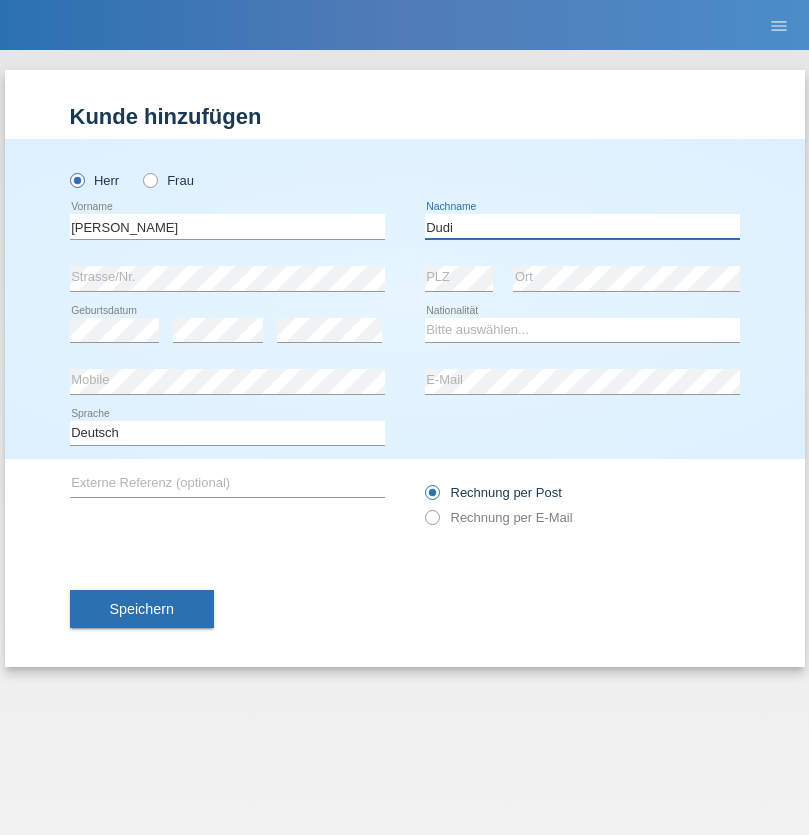 type on "Dudi" 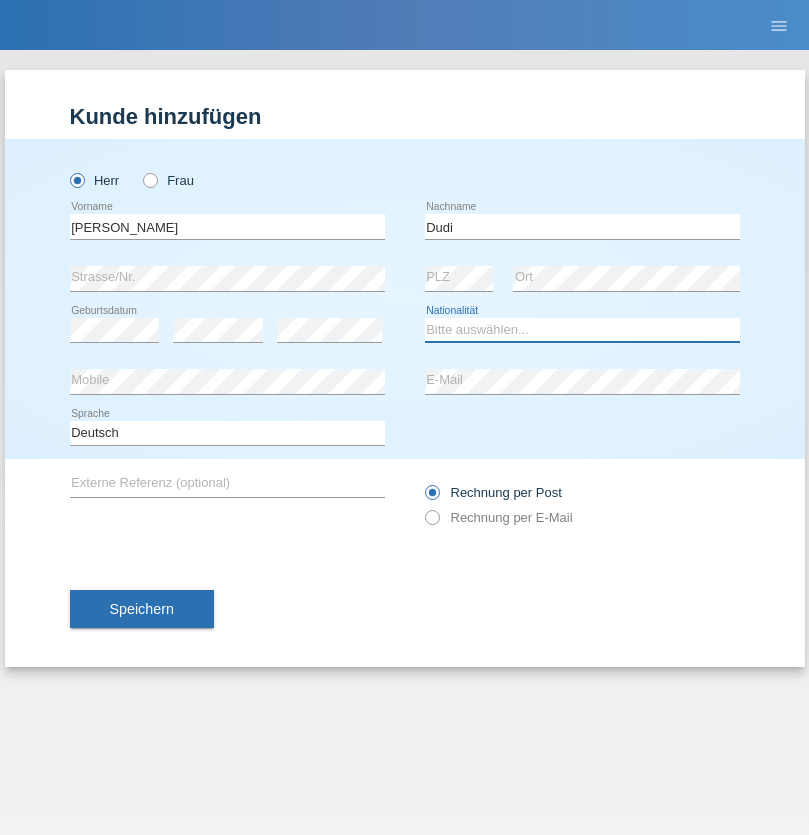 select on "SK" 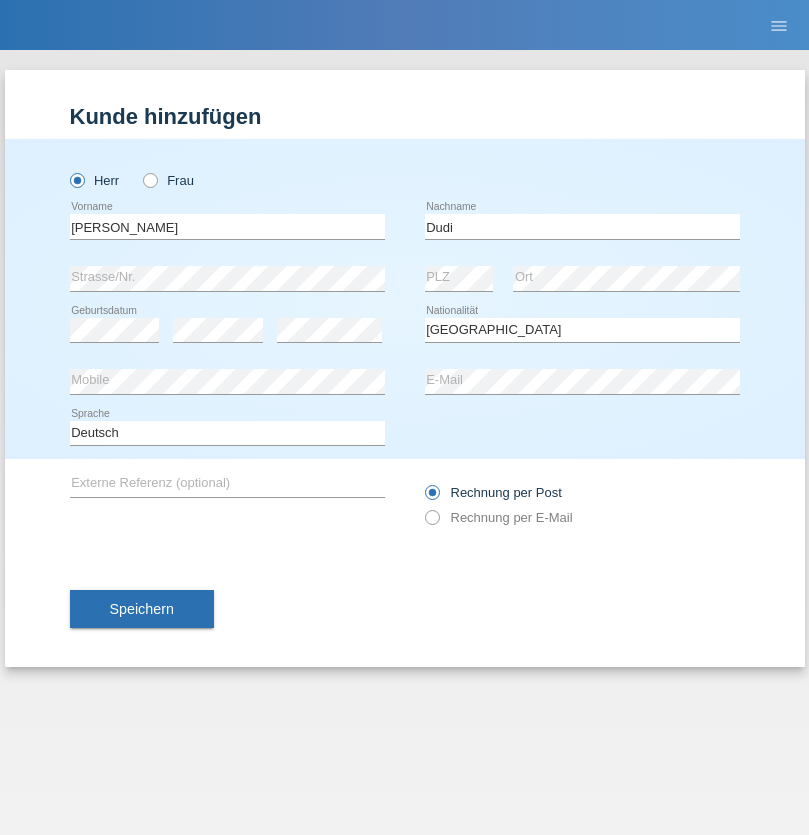 select on "C" 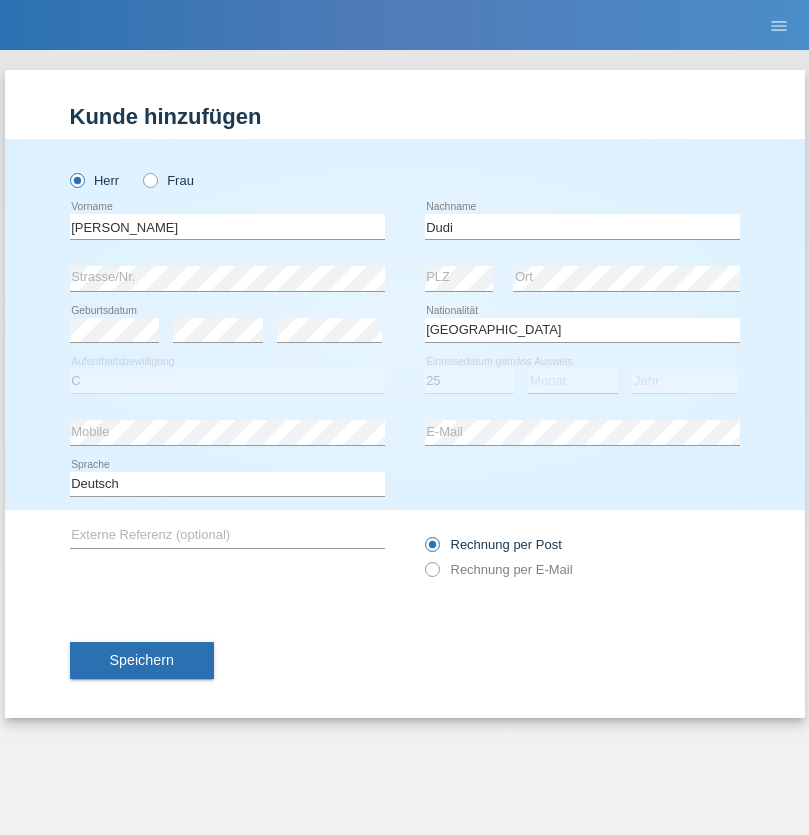 select on "05" 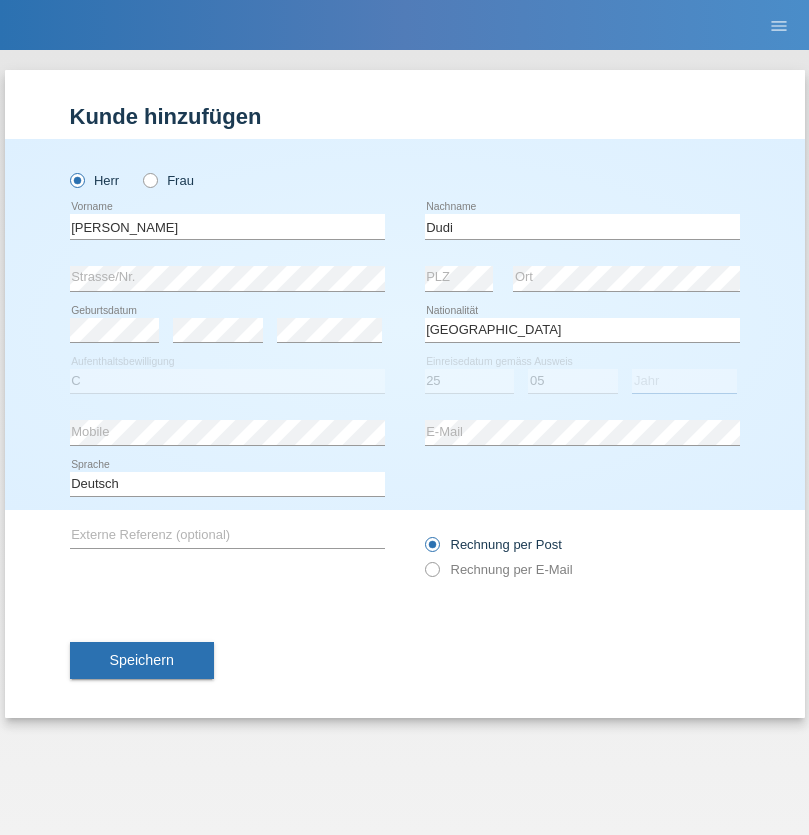 select on "2021" 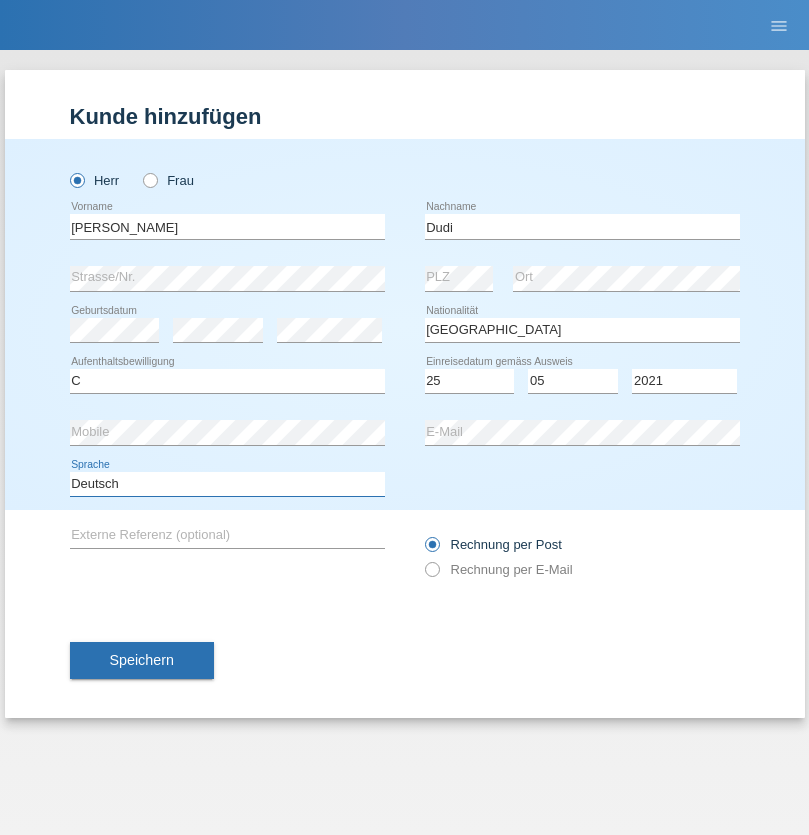 select on "en" 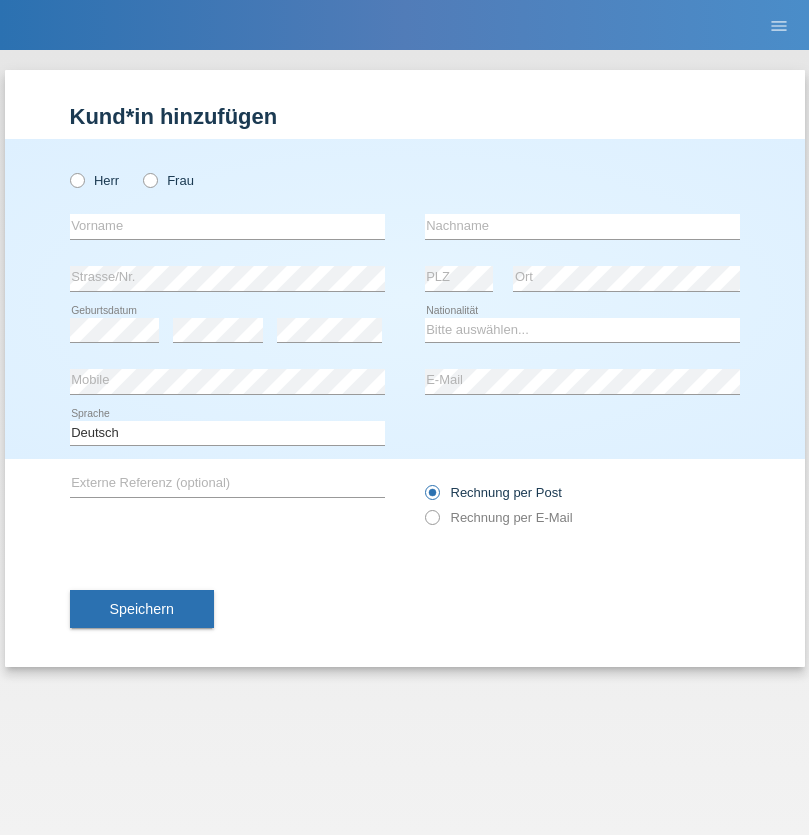 scroll, scrollTop: 0, scrollLeft: 0, axis: both 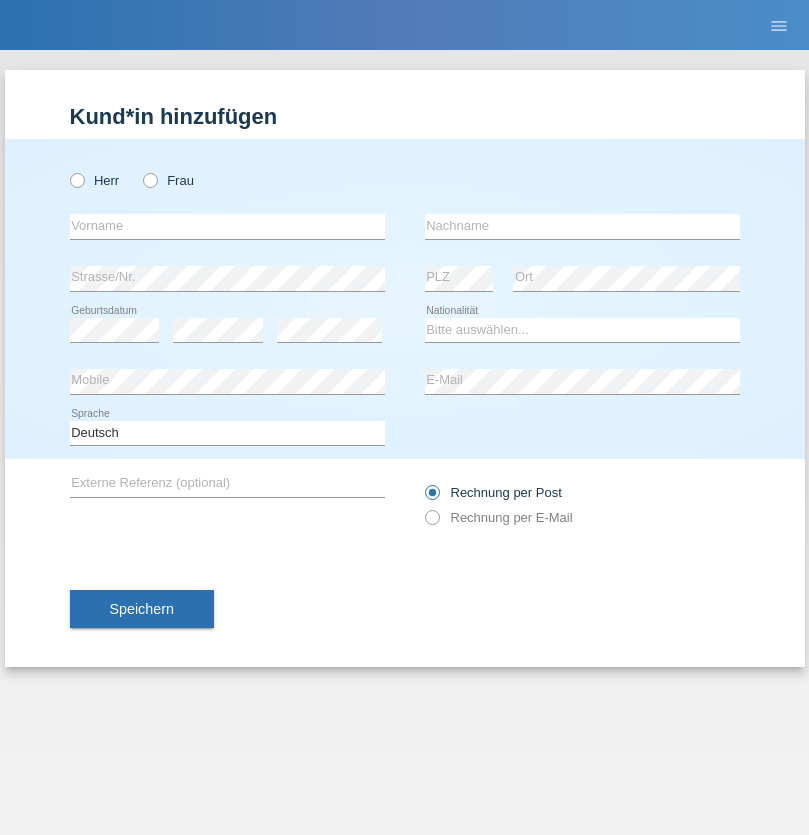 radio on "true" 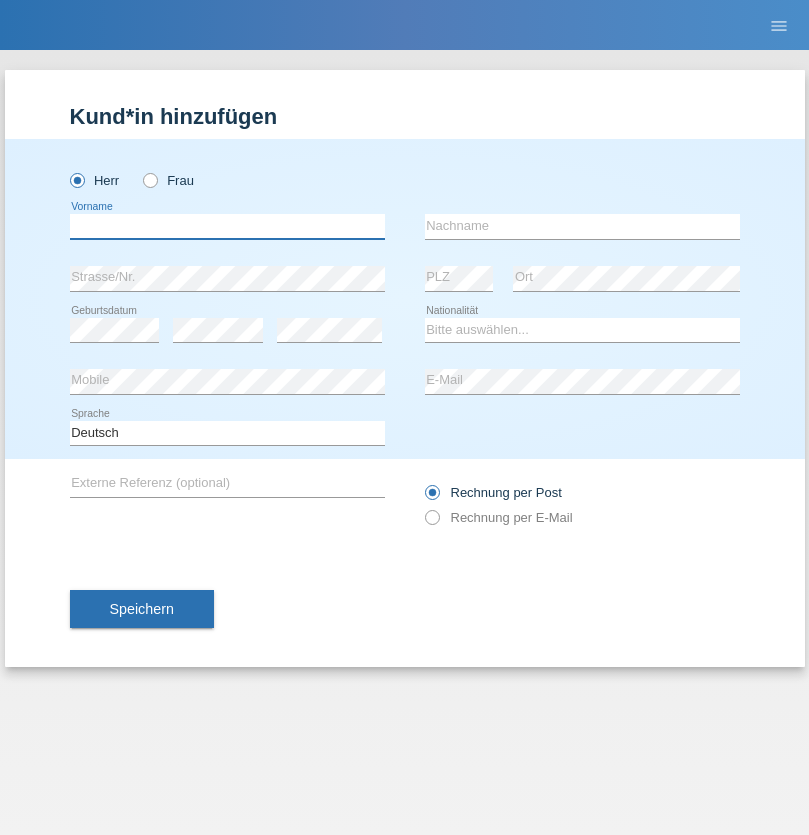 click at bounding box center (227, 226) 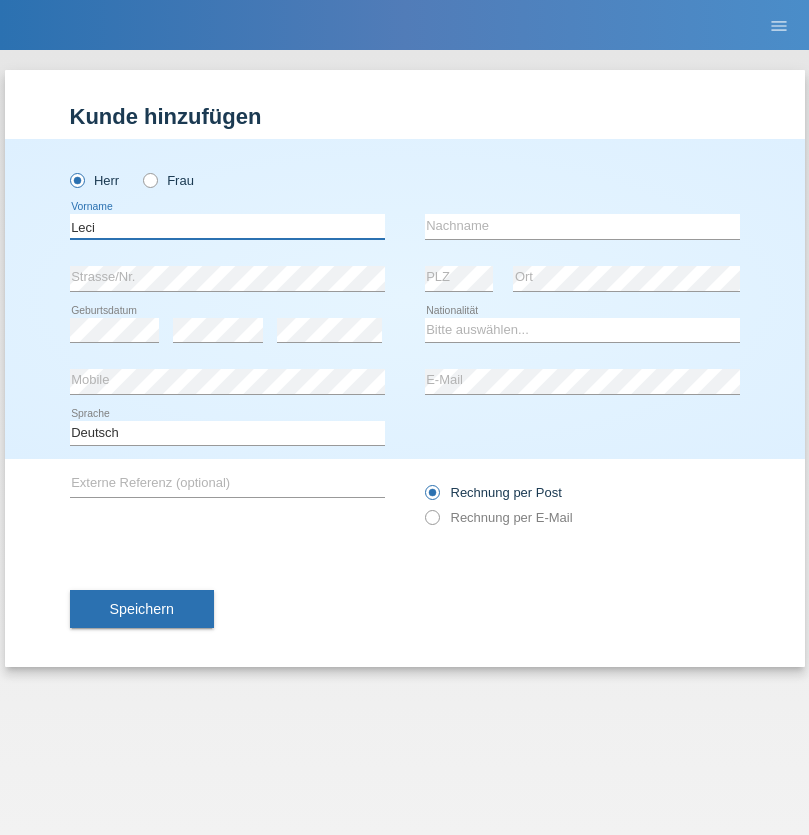 type on "Leci" 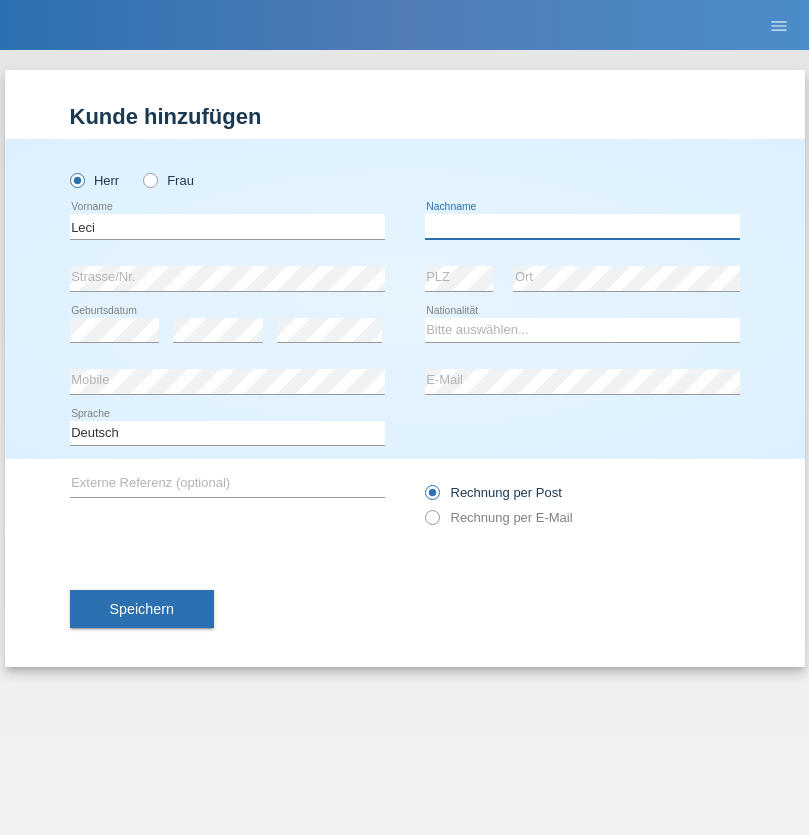 click at bounding box center (582, 226) 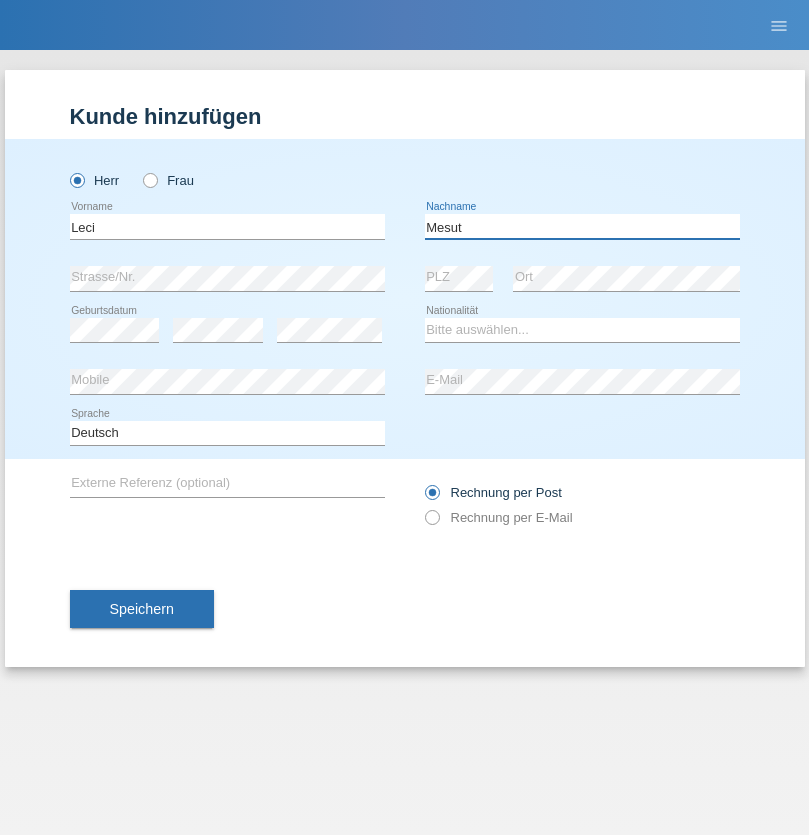 type on "Mesut" 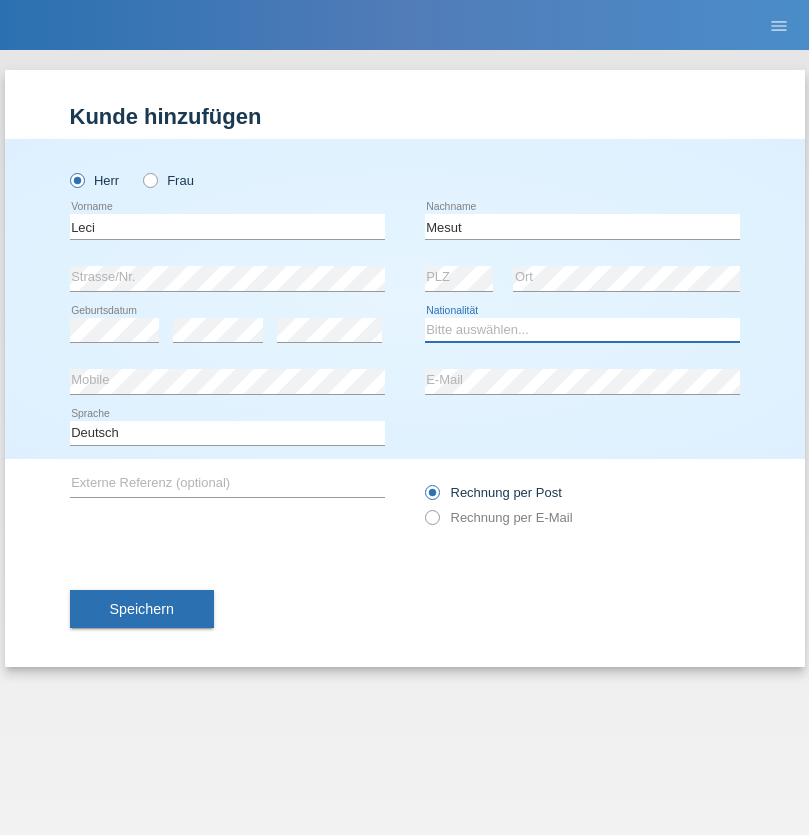 select on "XK" 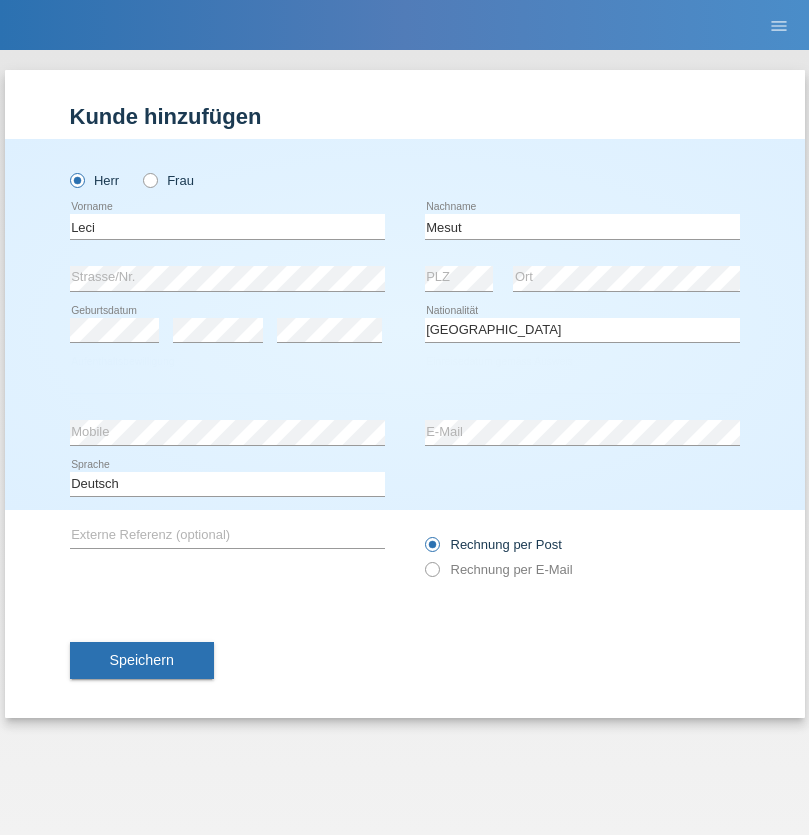 select on "C" 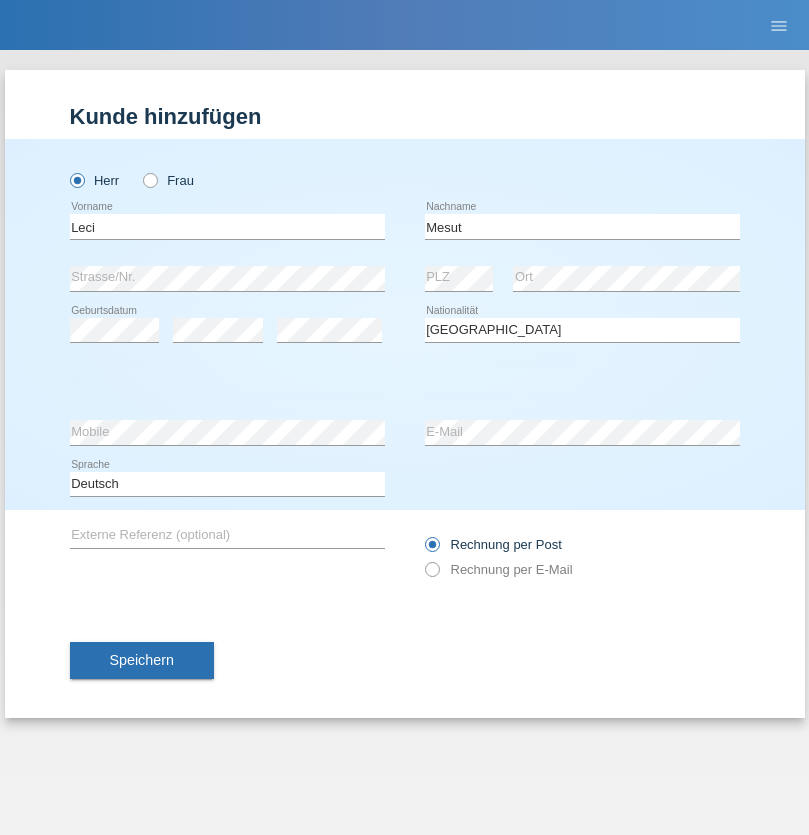 select on "15" 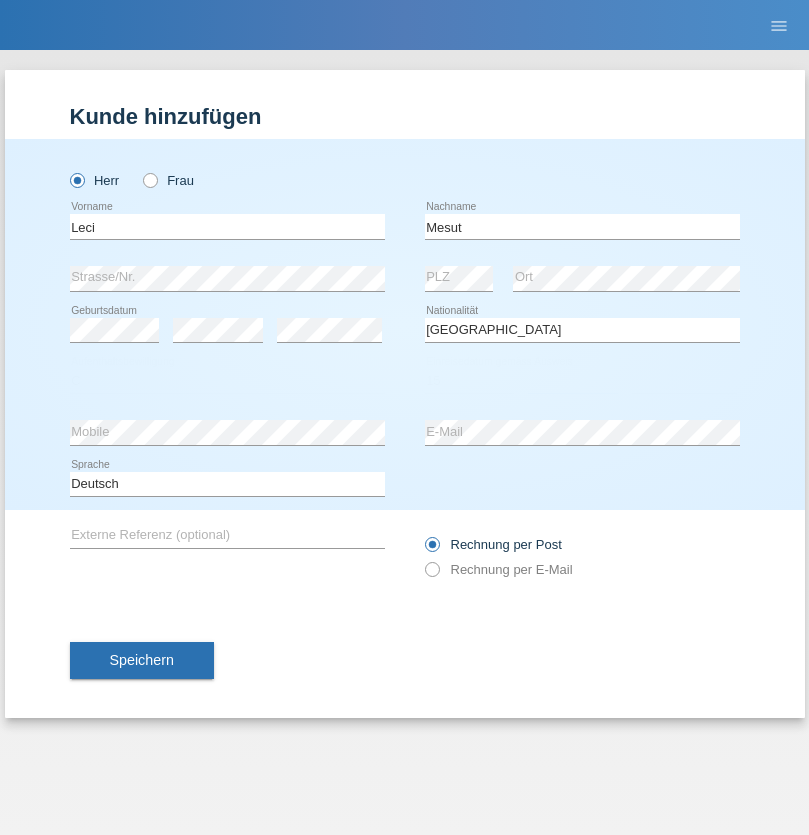 select on "07" 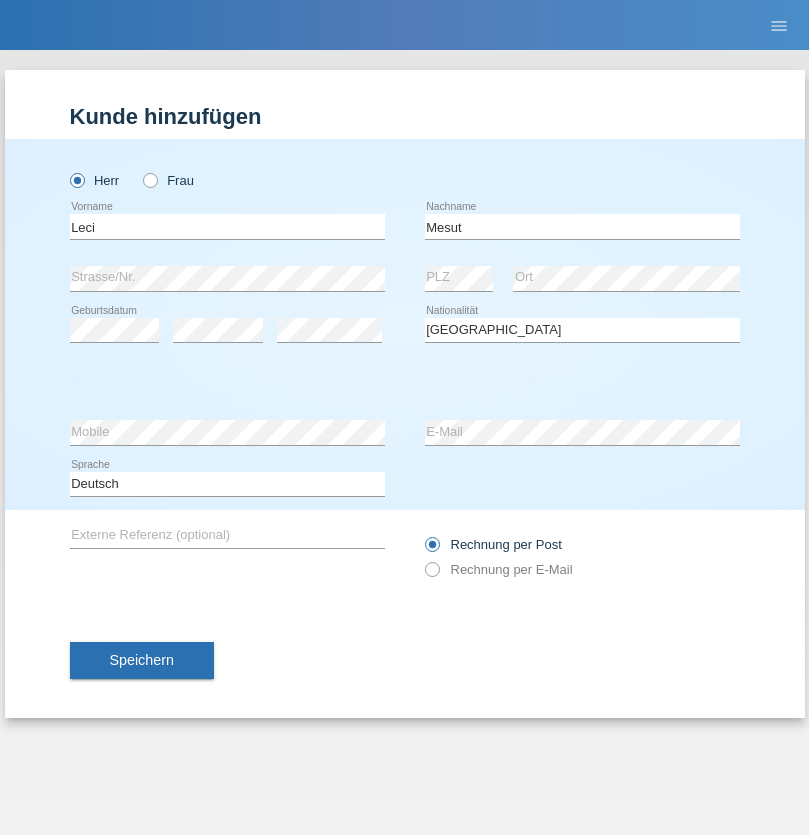 select on "2021" 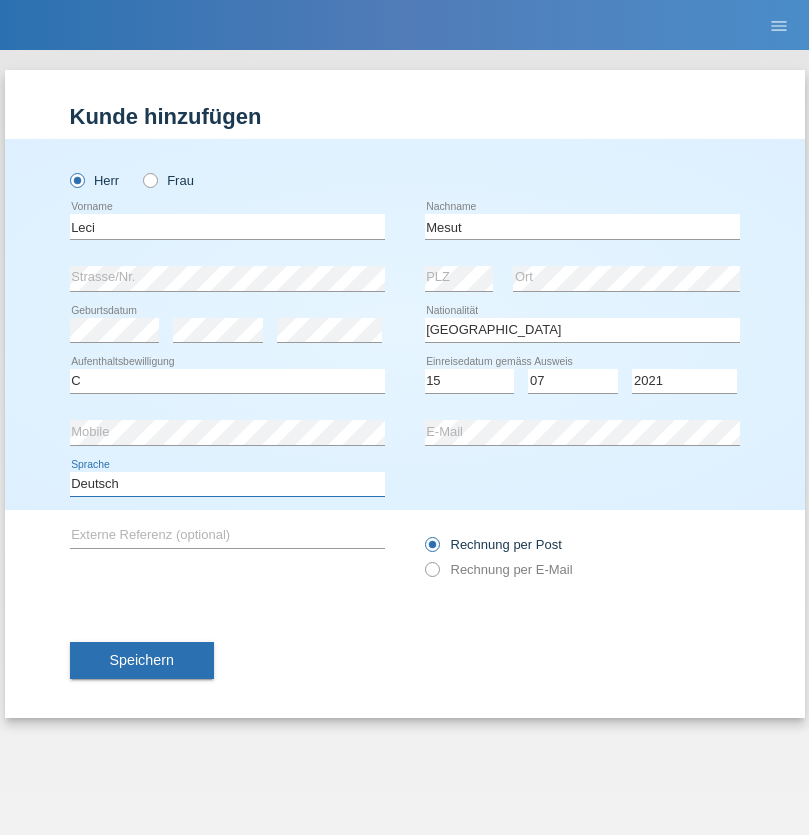 select on "en" 